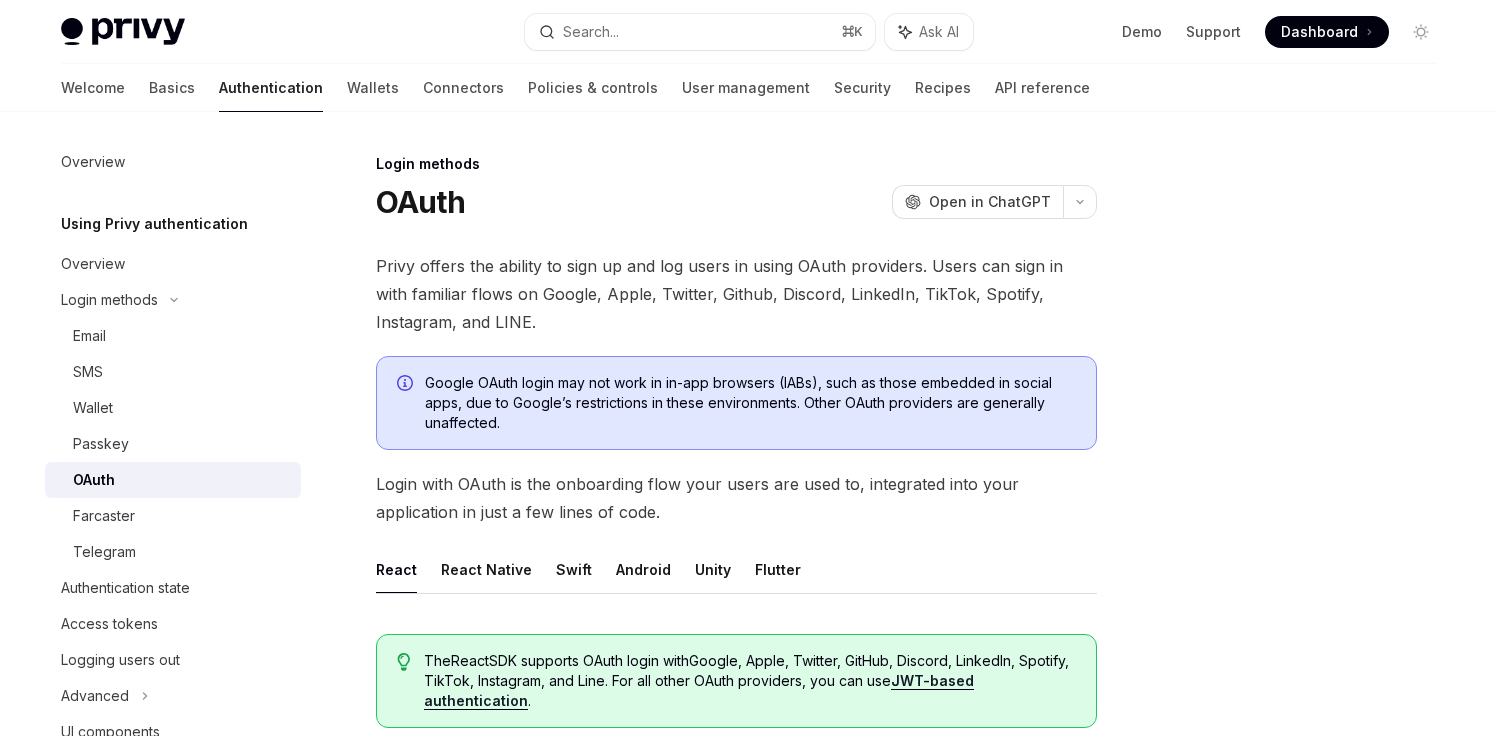 scroll, scrollTop: 1238, scrollLeft: 0, axis: vertical 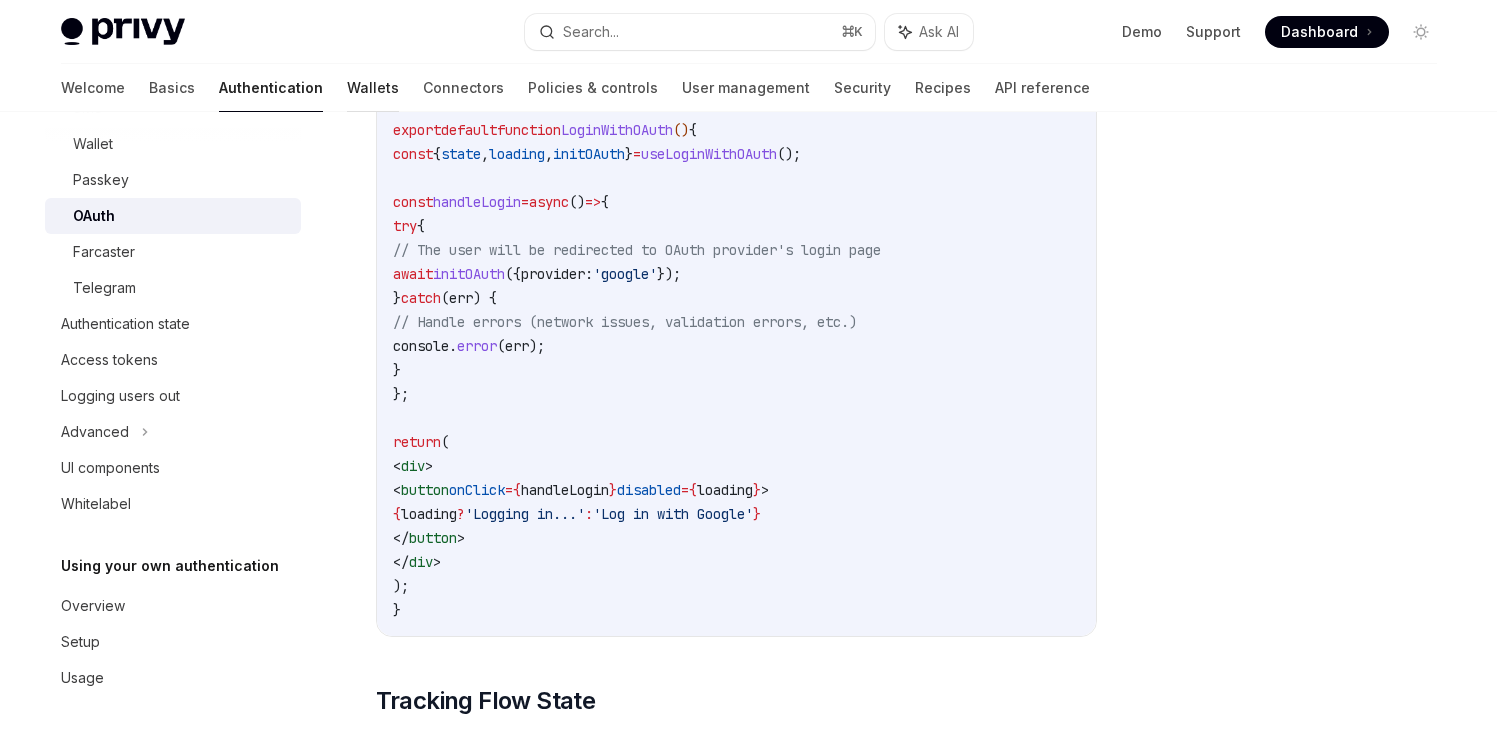 click on "Wallets" at bounding box center (373, 88) 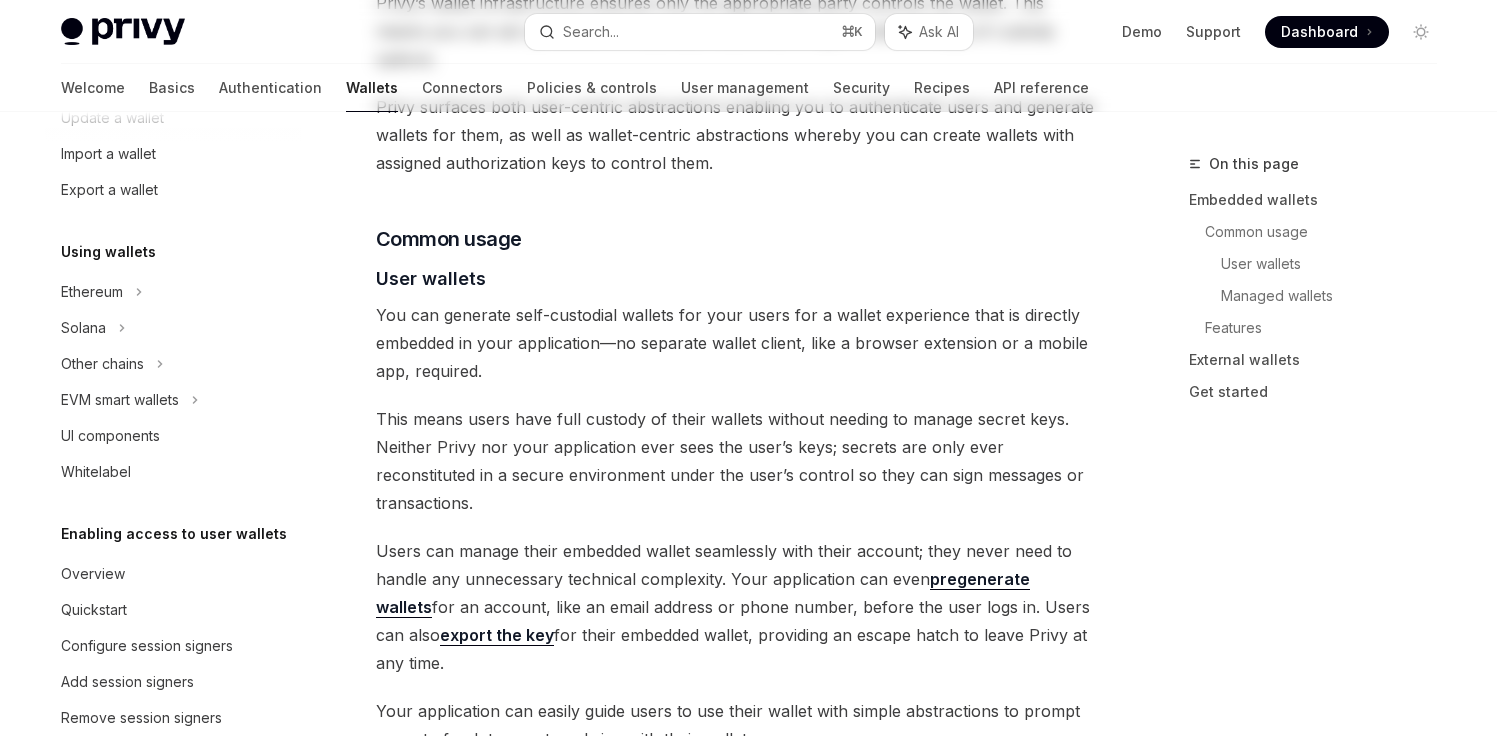 scroll, scrollTop: 0, scrollLeft: 0, axis: both 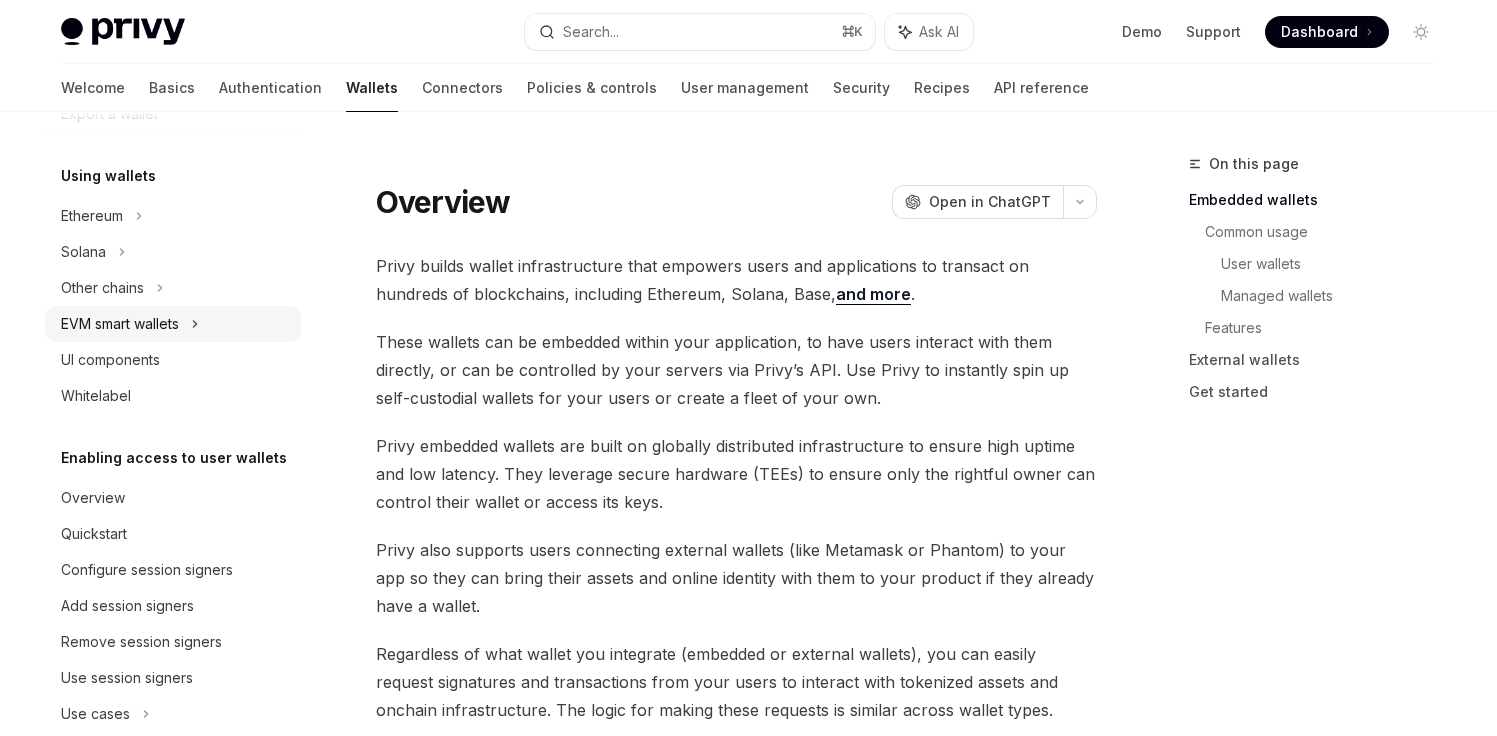click on "EVM smart wallets" at bounding box center (120, 324) 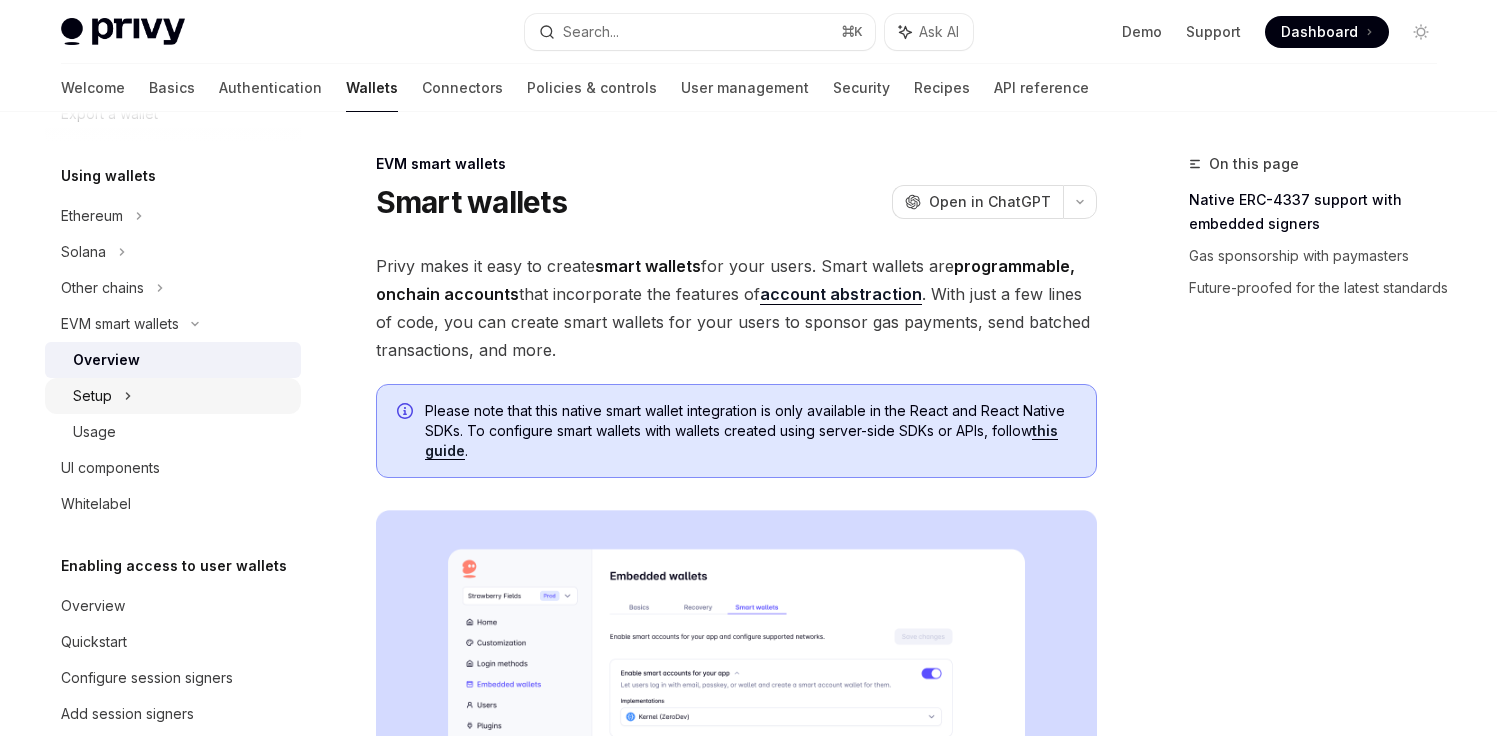 click on "Setup" at bounding box center [173, 396] 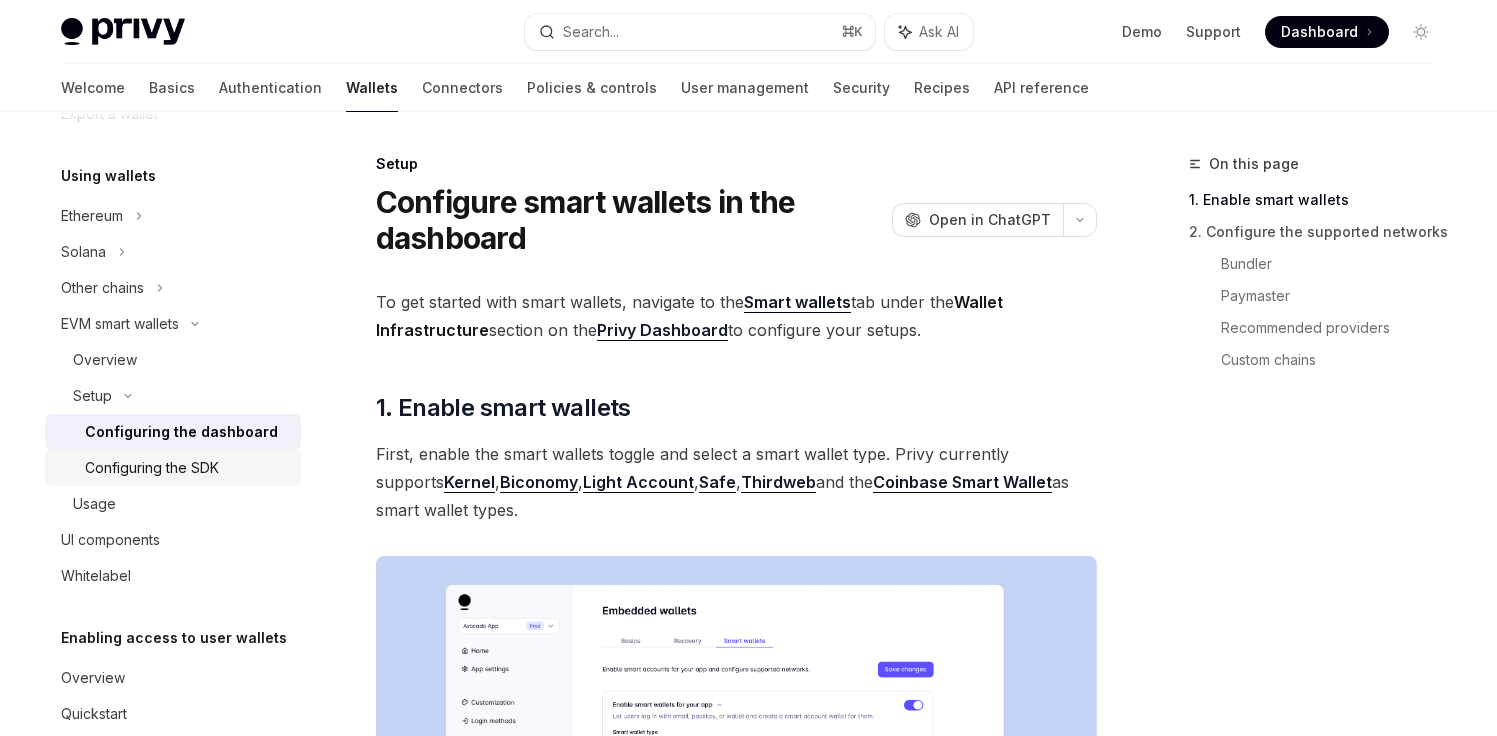 click on "Configuring the SDK" at bounding box center [152, 468] 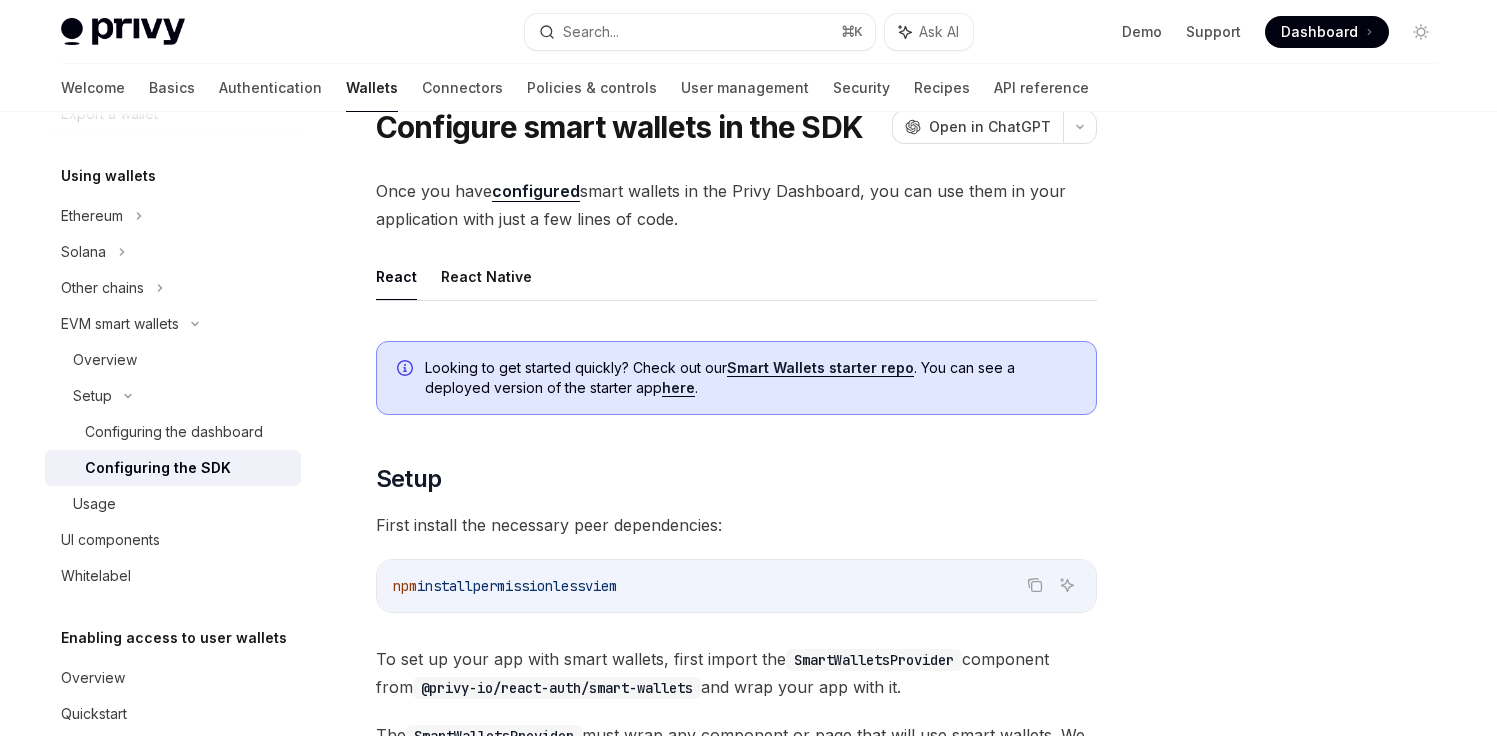 scroll, scrollTop: 369, scrollLeft: 0, axis: vertical 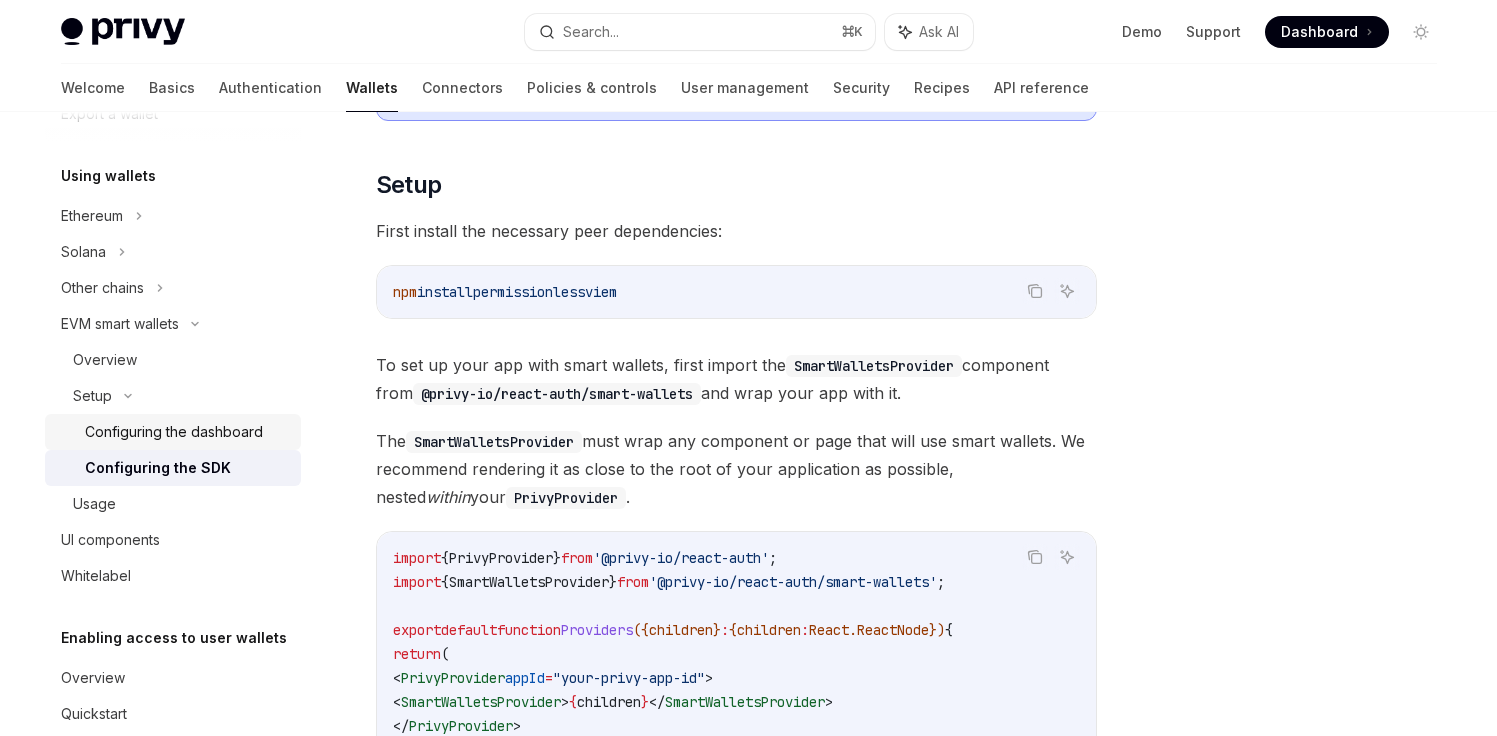click on "Configuring the dashboard" at bounding box center [174, 432] 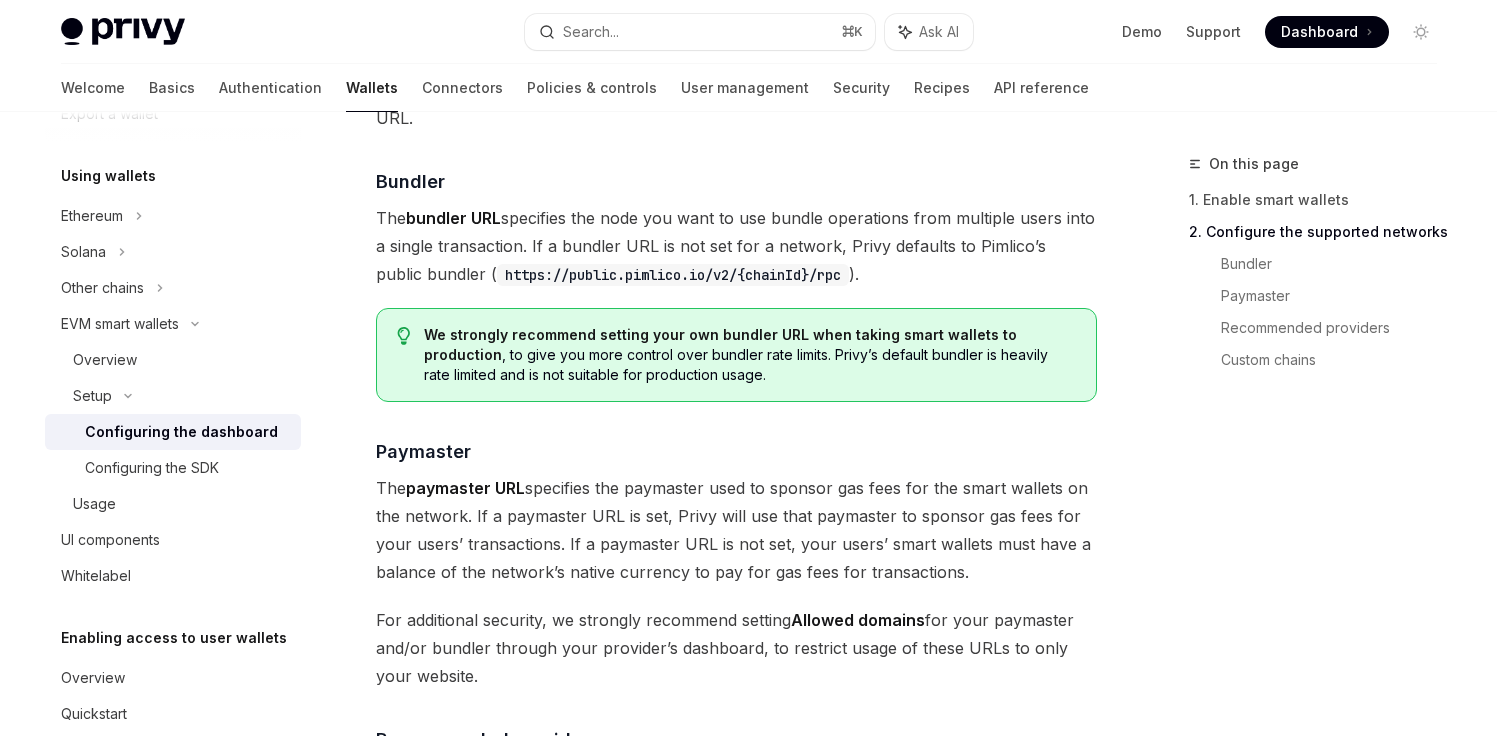 scroll, scrollTop: 1774, scrollLeft: 0, axis: vertical 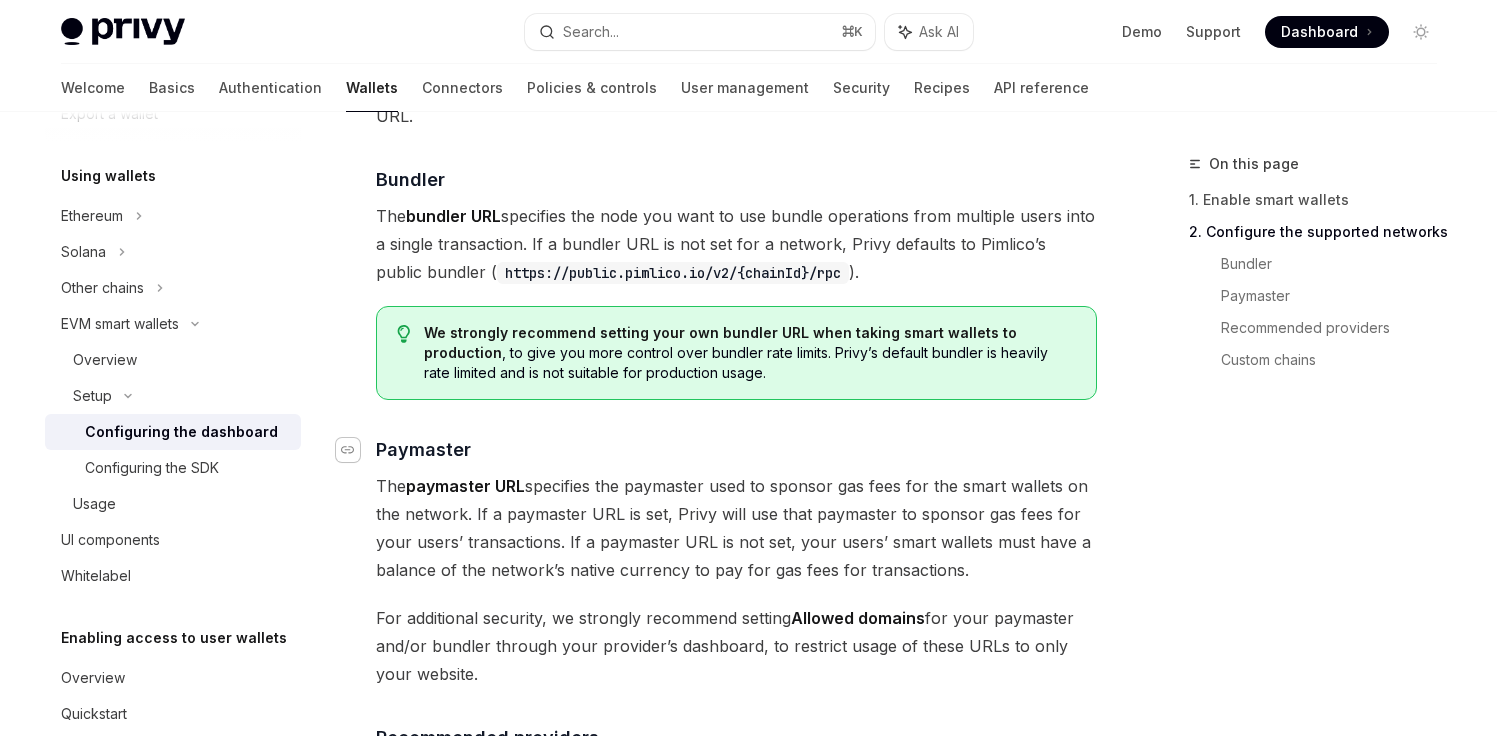 click at bounding box center [348, 450] 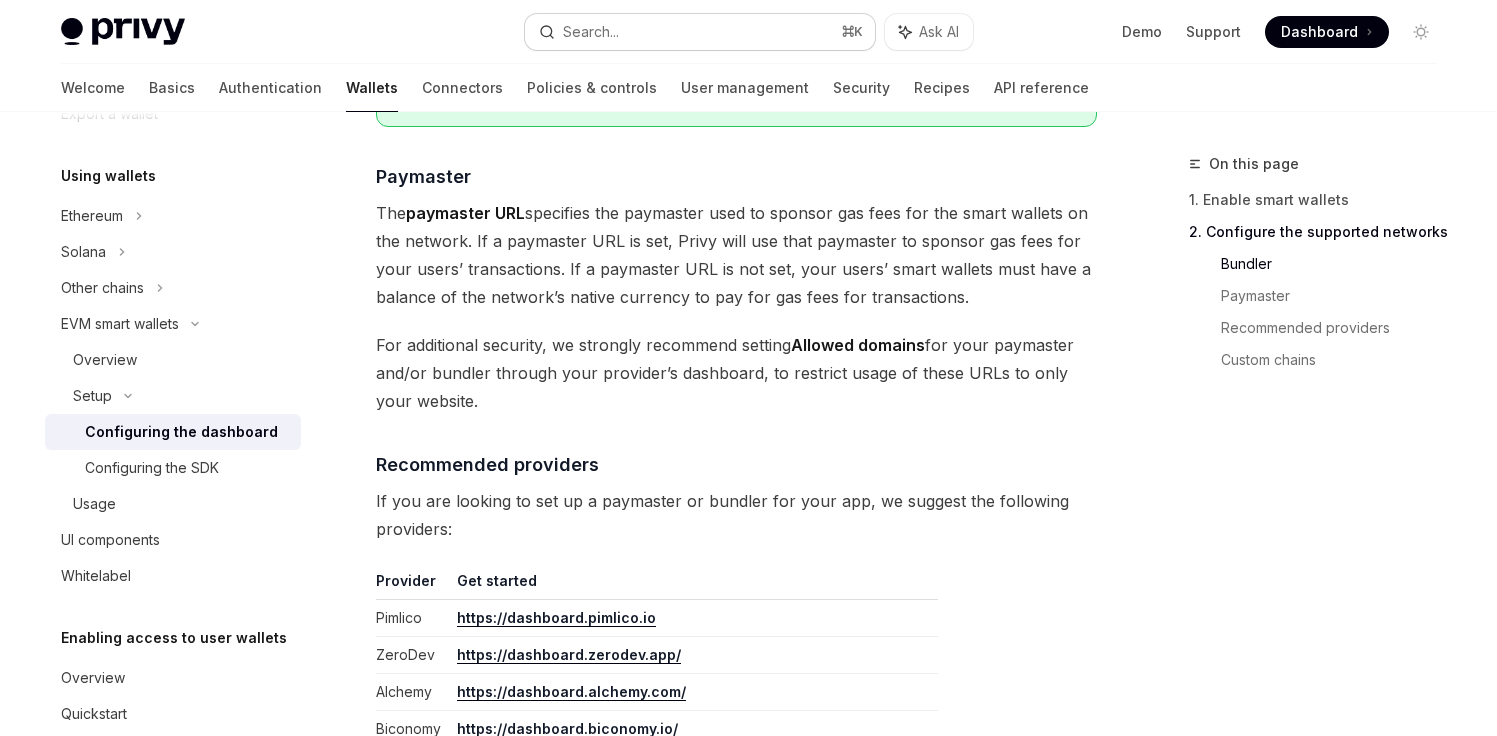 scroll, scrollTop: 2058, scrollLeft: 0, axis: vertical 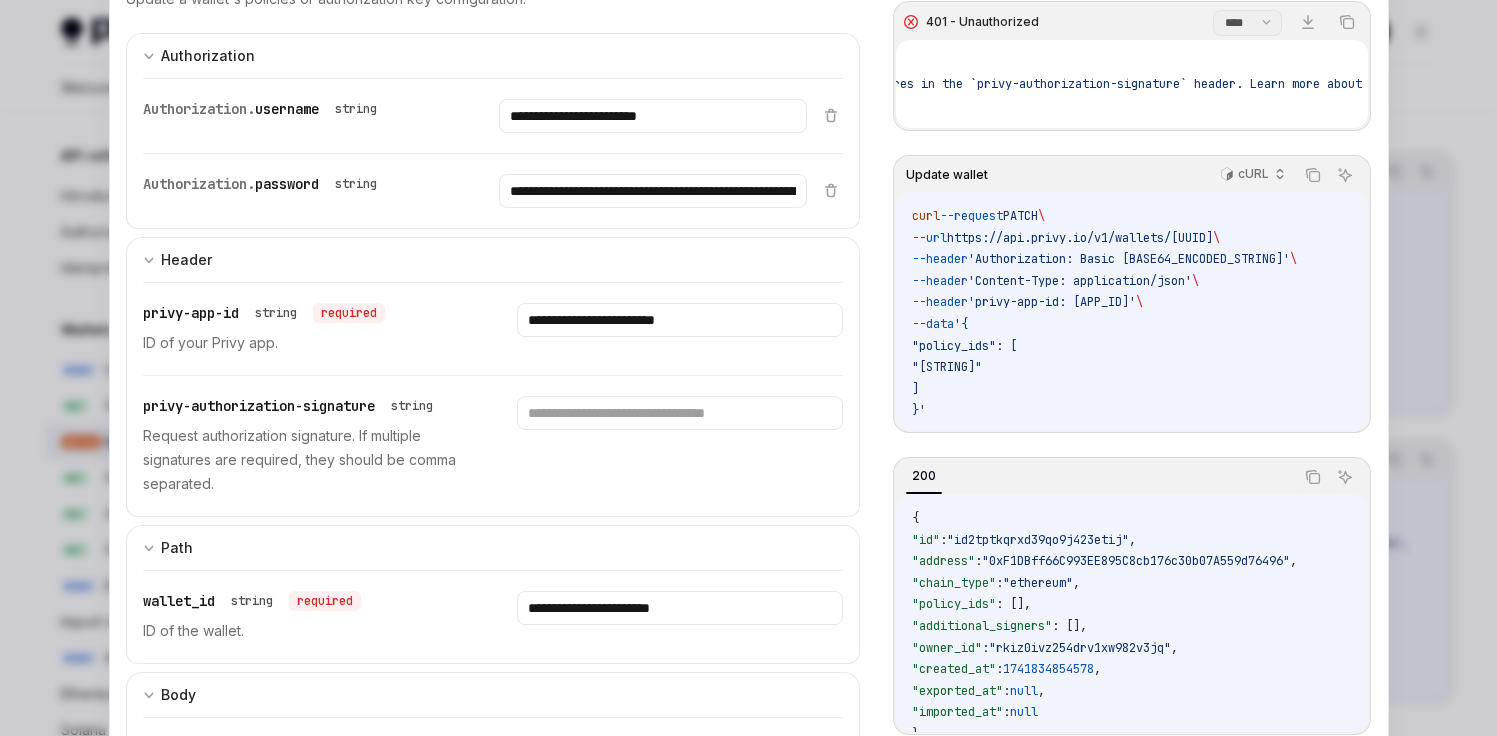 click at bounding box center [748, 368] 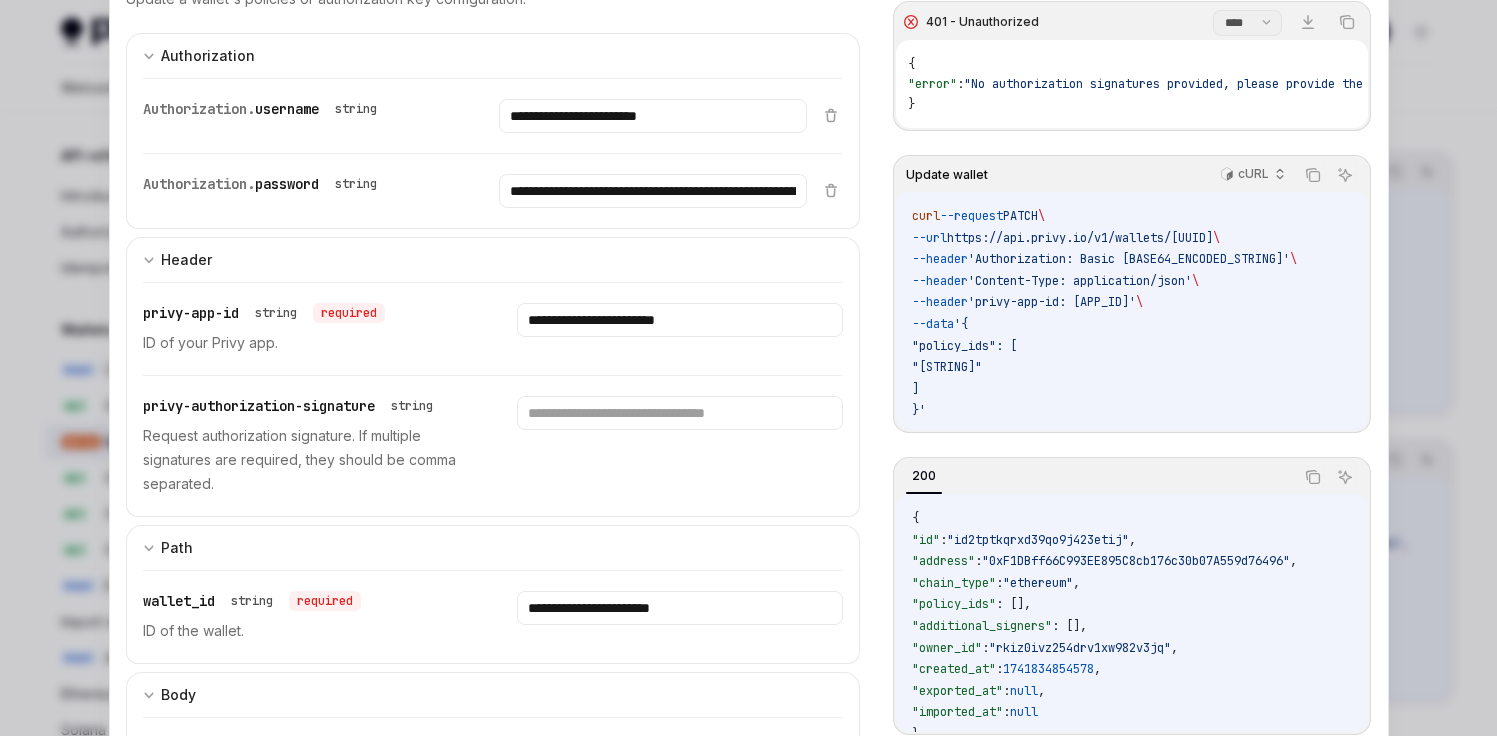 scroll, scrollTop: 0, scrollLeft: 0, axis: both 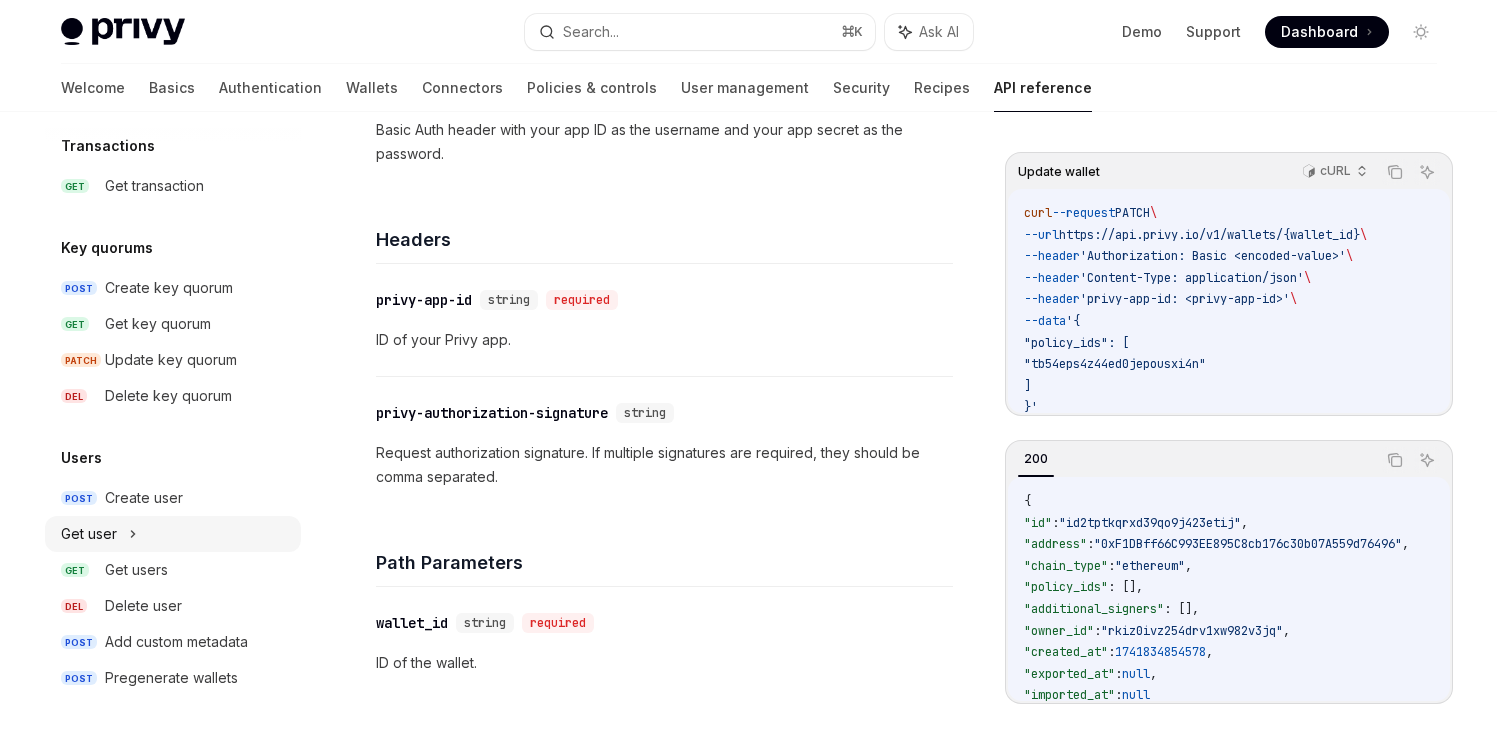 click on "Get user" at bounding box center [173, 534] 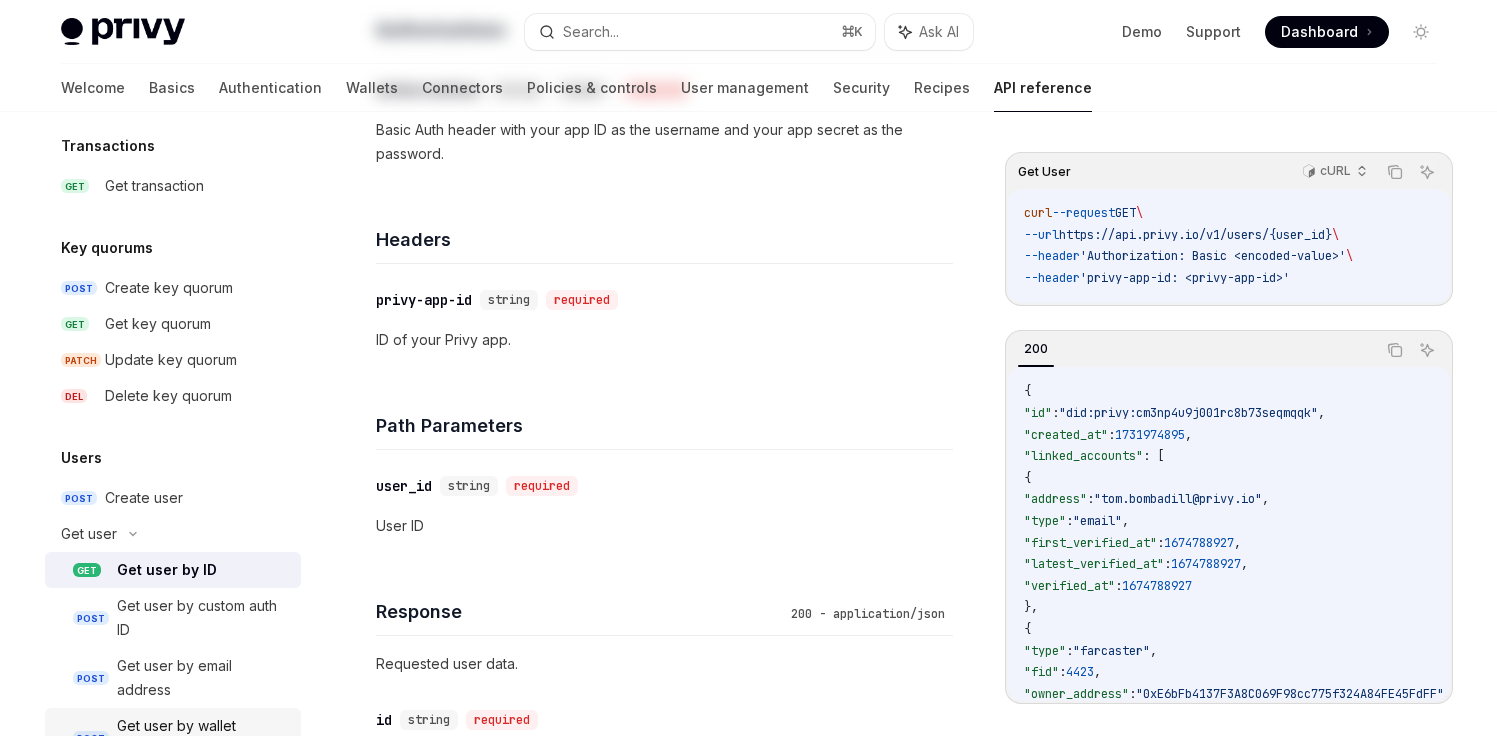 scroll, scrollTop: 1469, scrollLeft: 0, axis: vertical 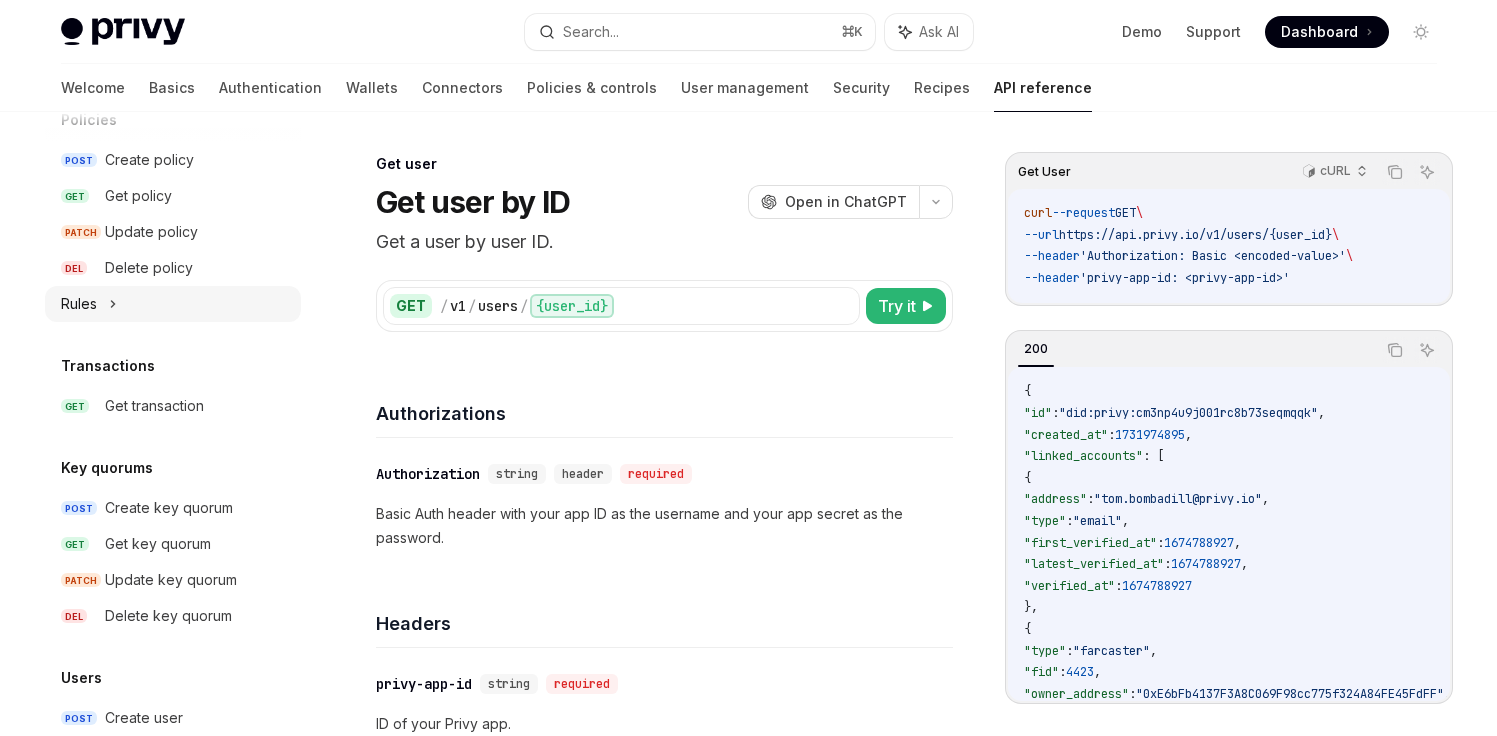 click on "Rules" at bounding box center [79, 304] 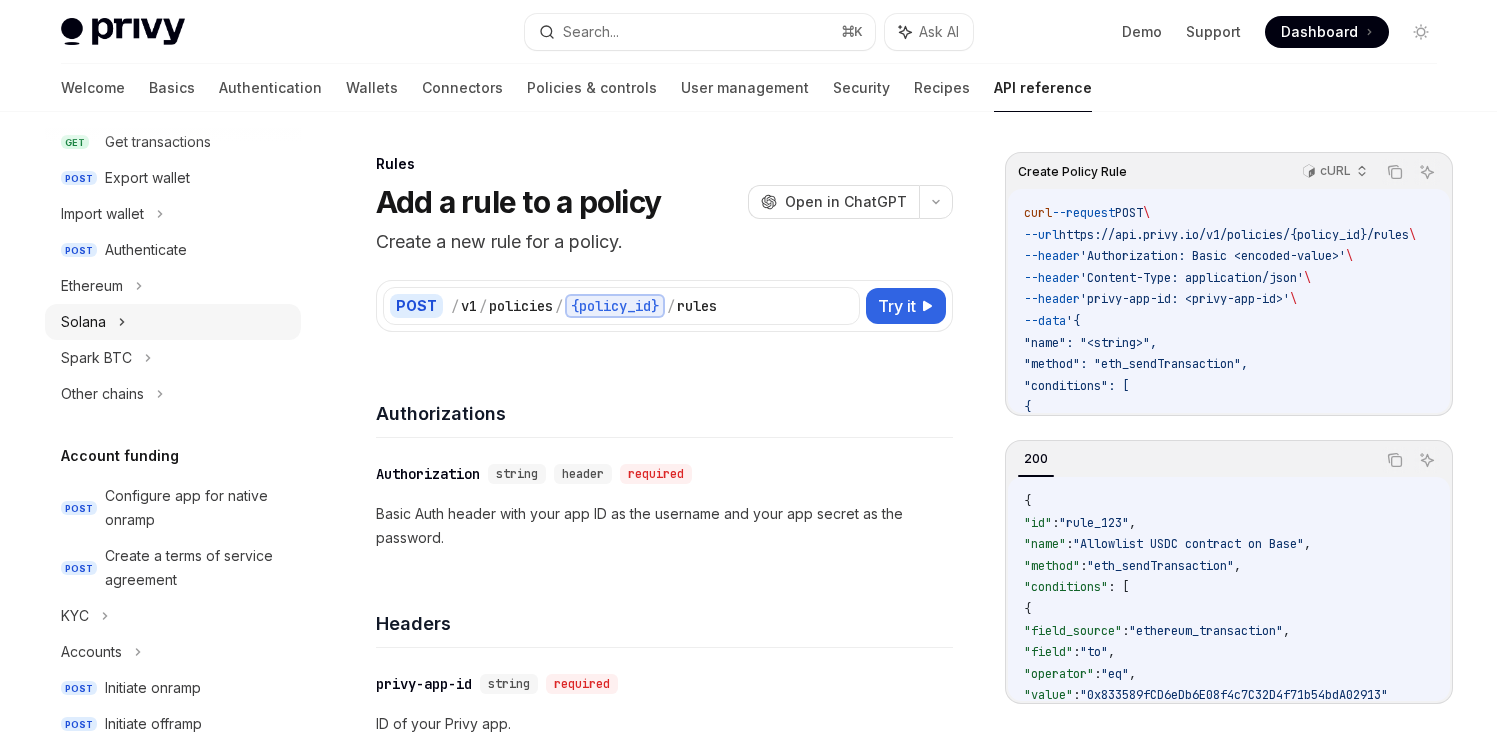 scroll, scrollTop: 403, scrollLeft: 0, axis: vertical 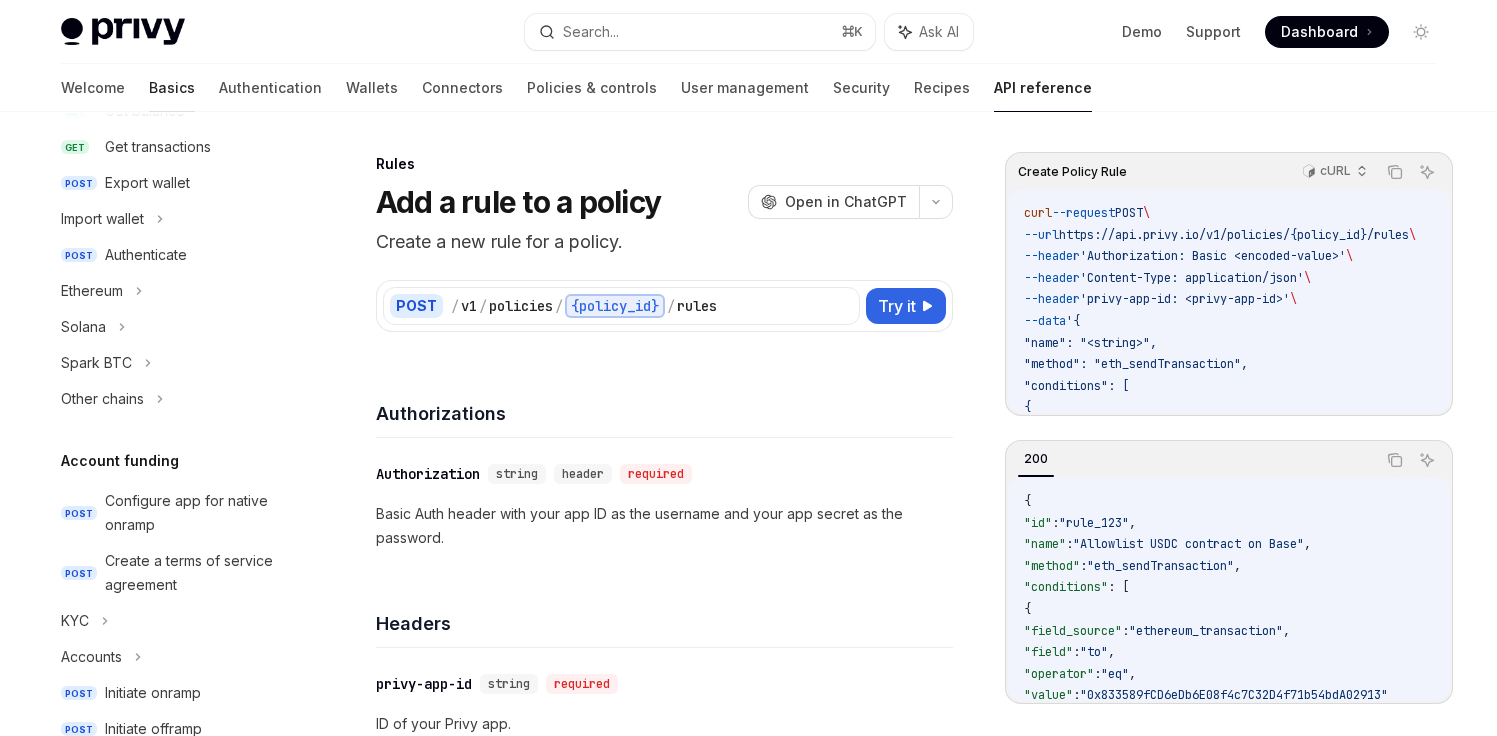 click on "Basics" at bounding box center [172, 88] 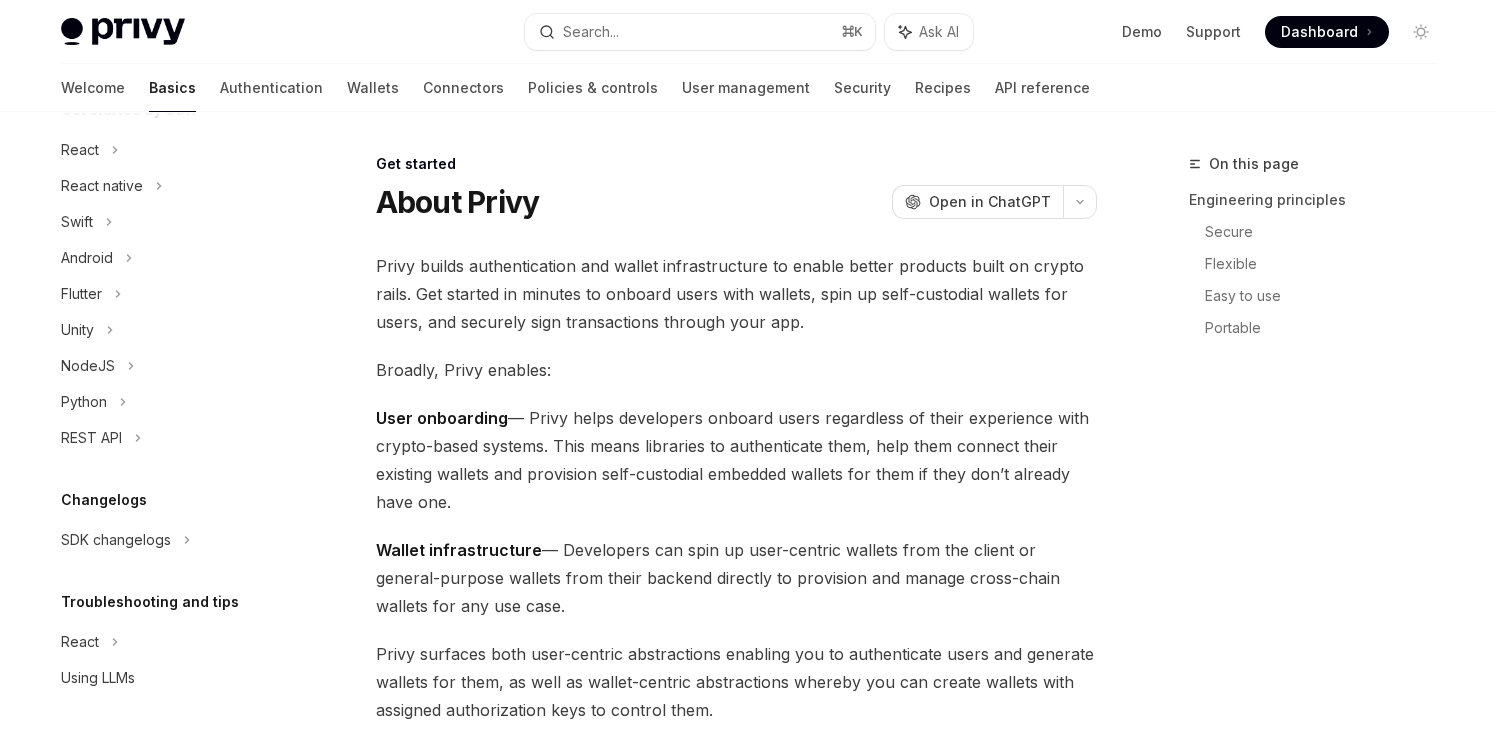 scroll, scrollTop: 0, scrollLeft: 0, axis: both 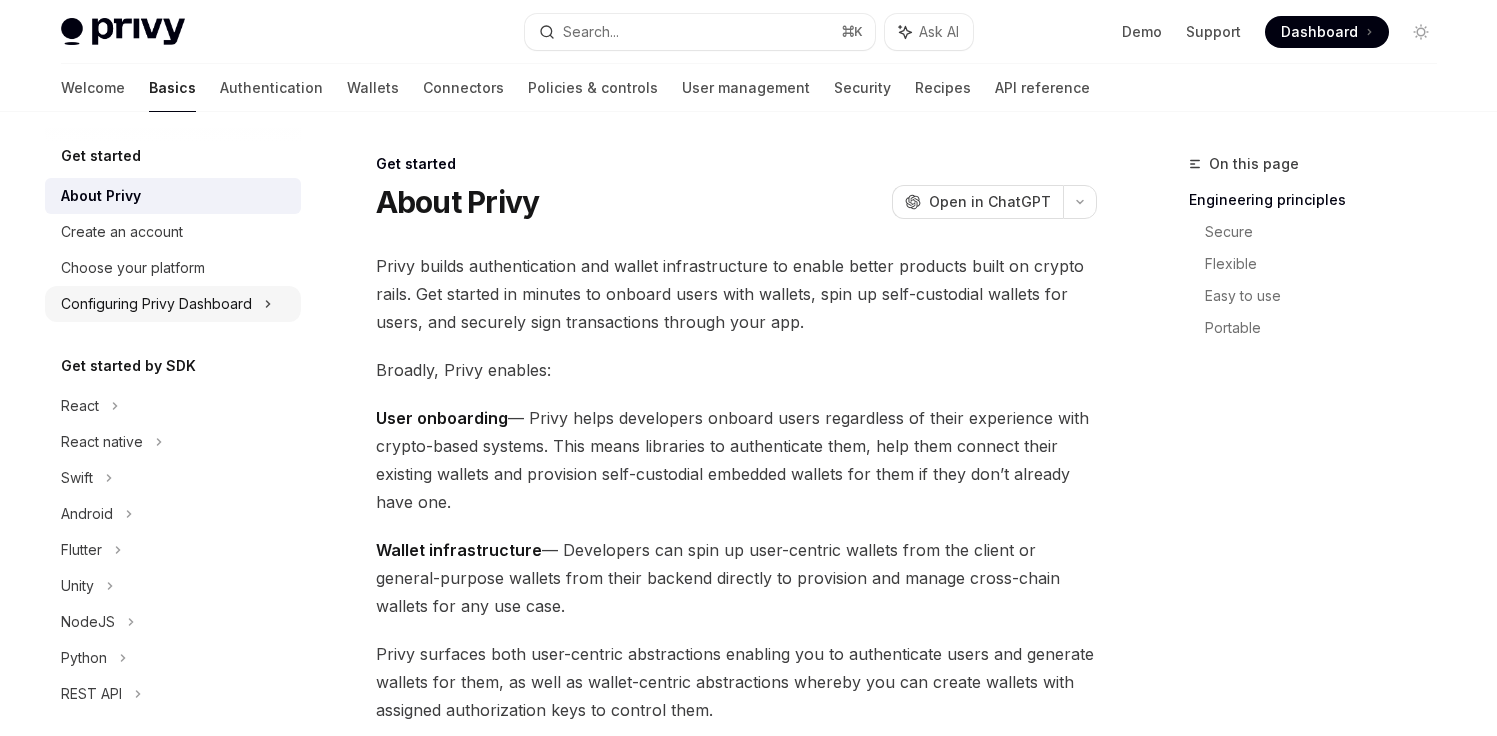 click on "Configuring Privy Dashboard" at bounding box center [156, 304] 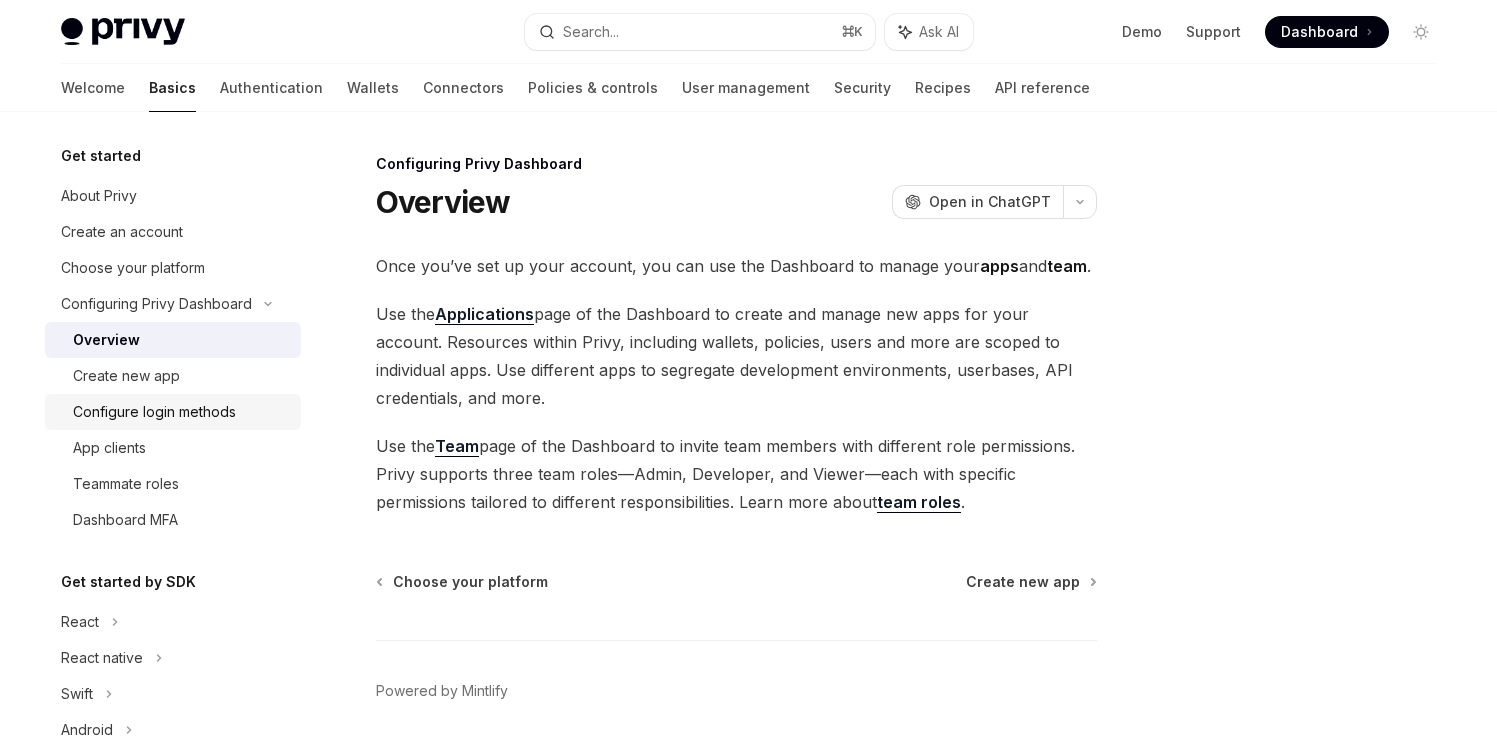click on "Configure login methods" at bounding box center (154, 412) 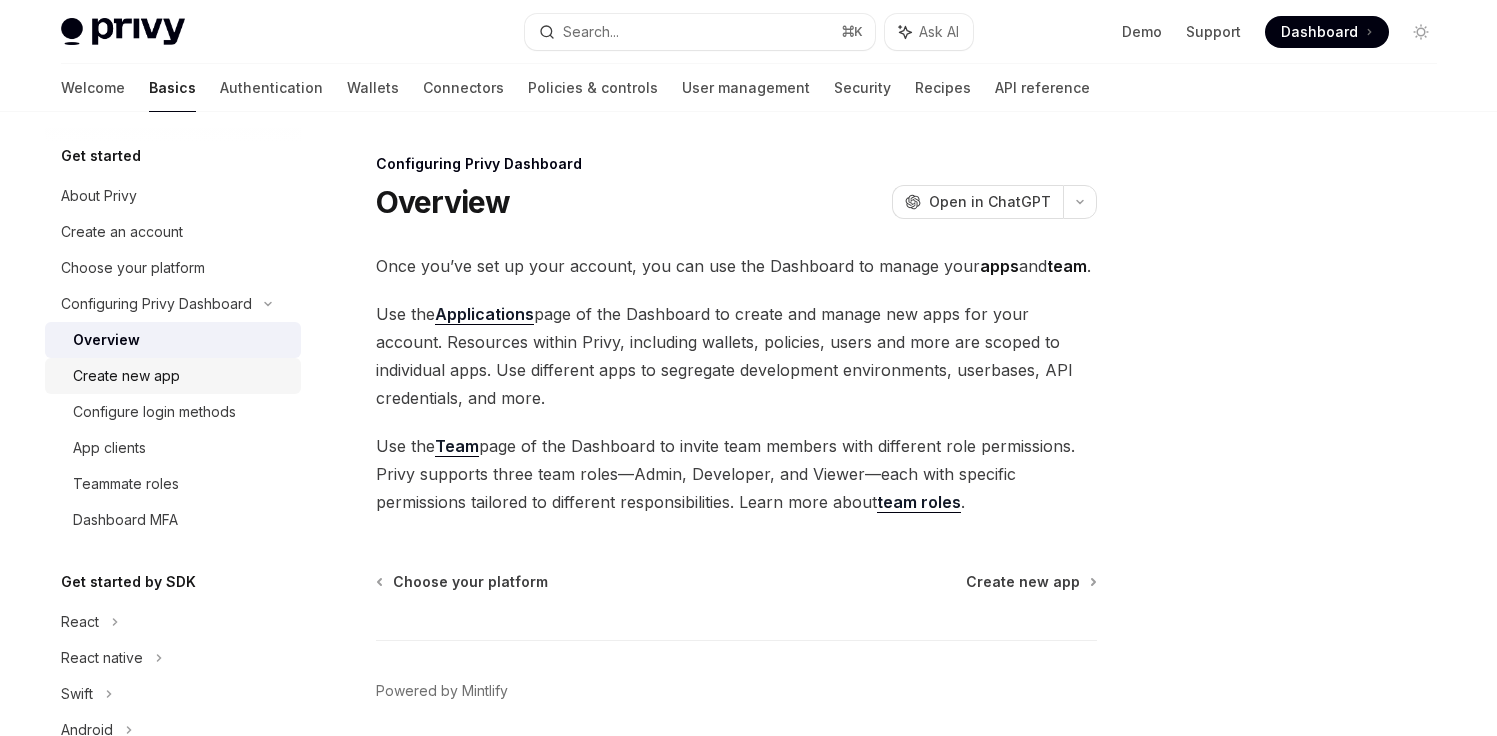 type on "*" 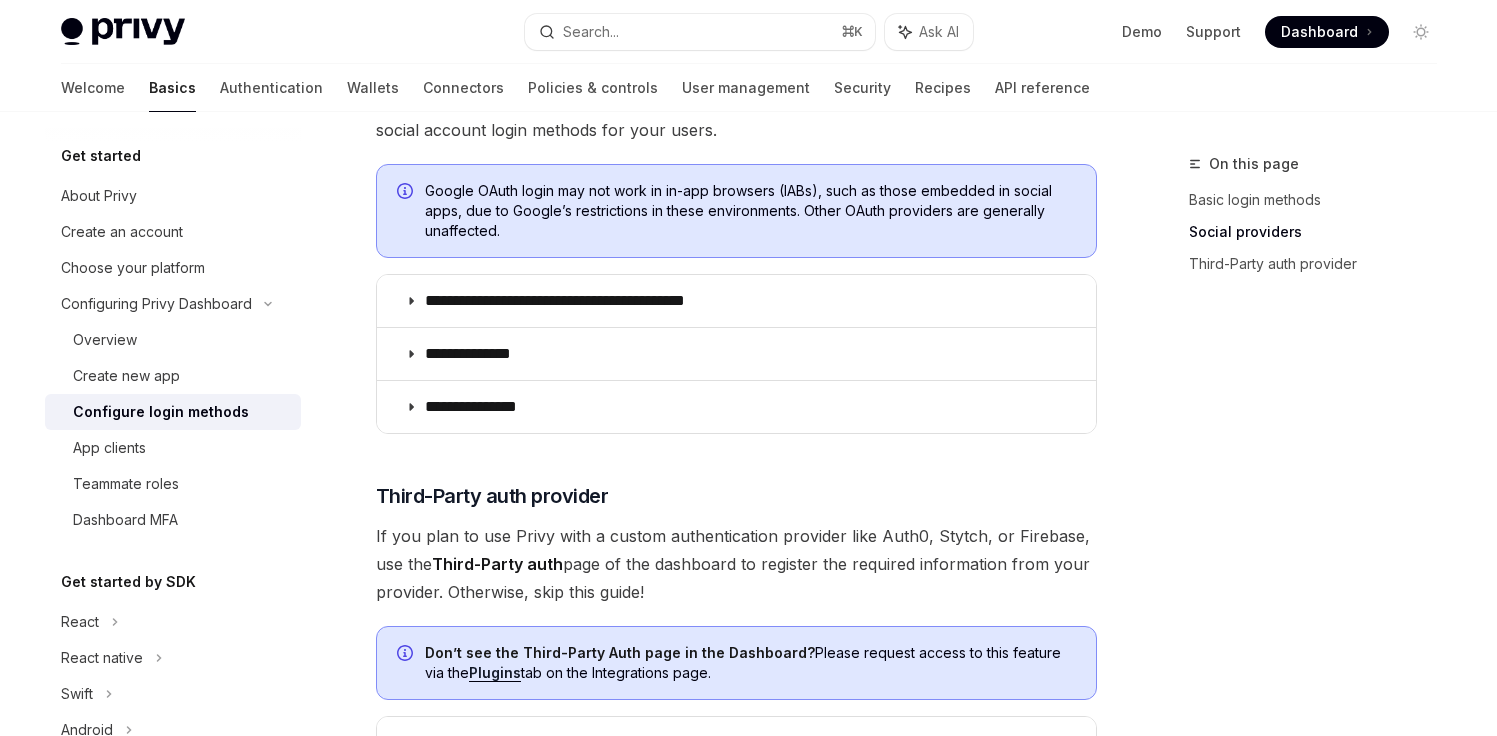 scroll, scrollTop: 744, scrollLeft: 0, axis: vertical 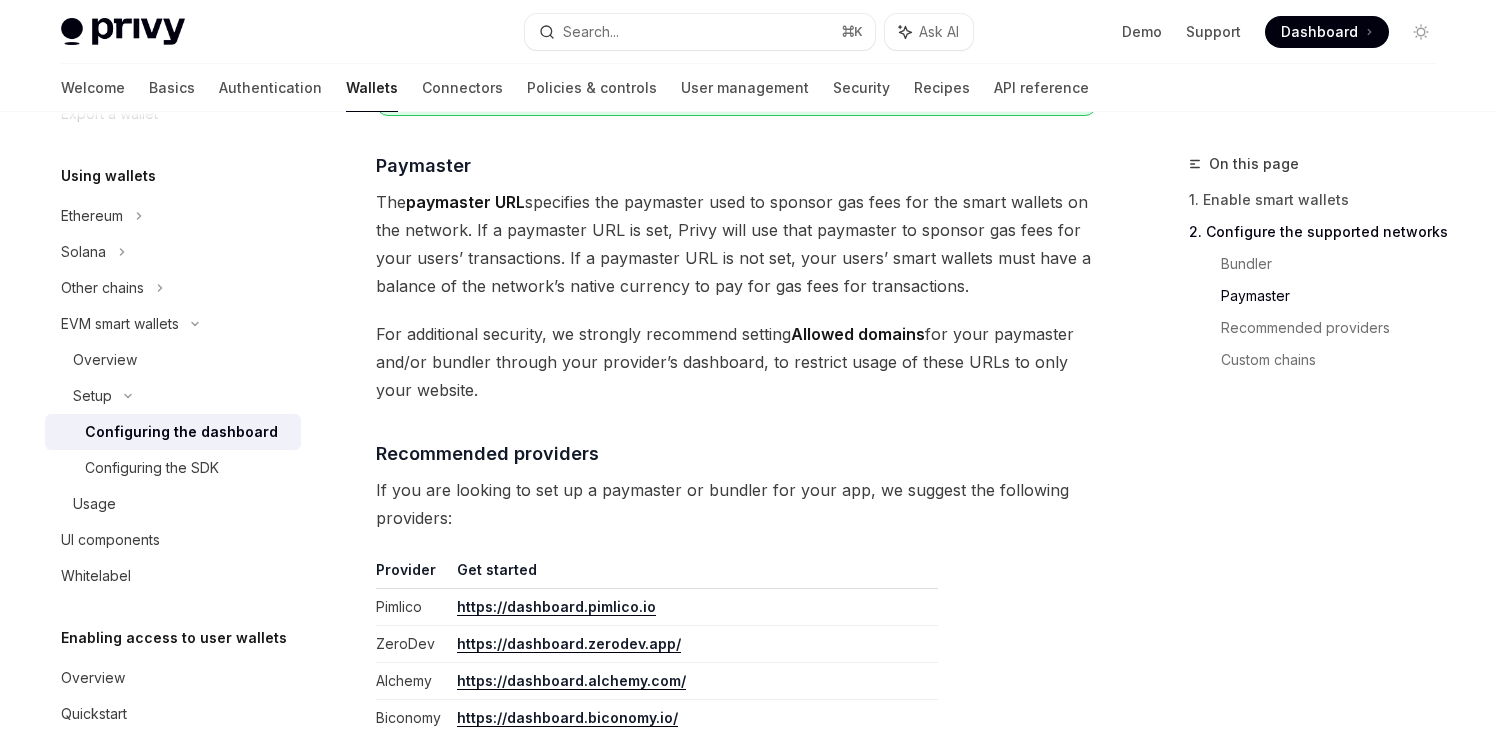 click on "Privy Docs  home page Search... ⌘ K Ask AI Demo Support Dashboard Dashboard Search..." at bounding box center (749, 32) 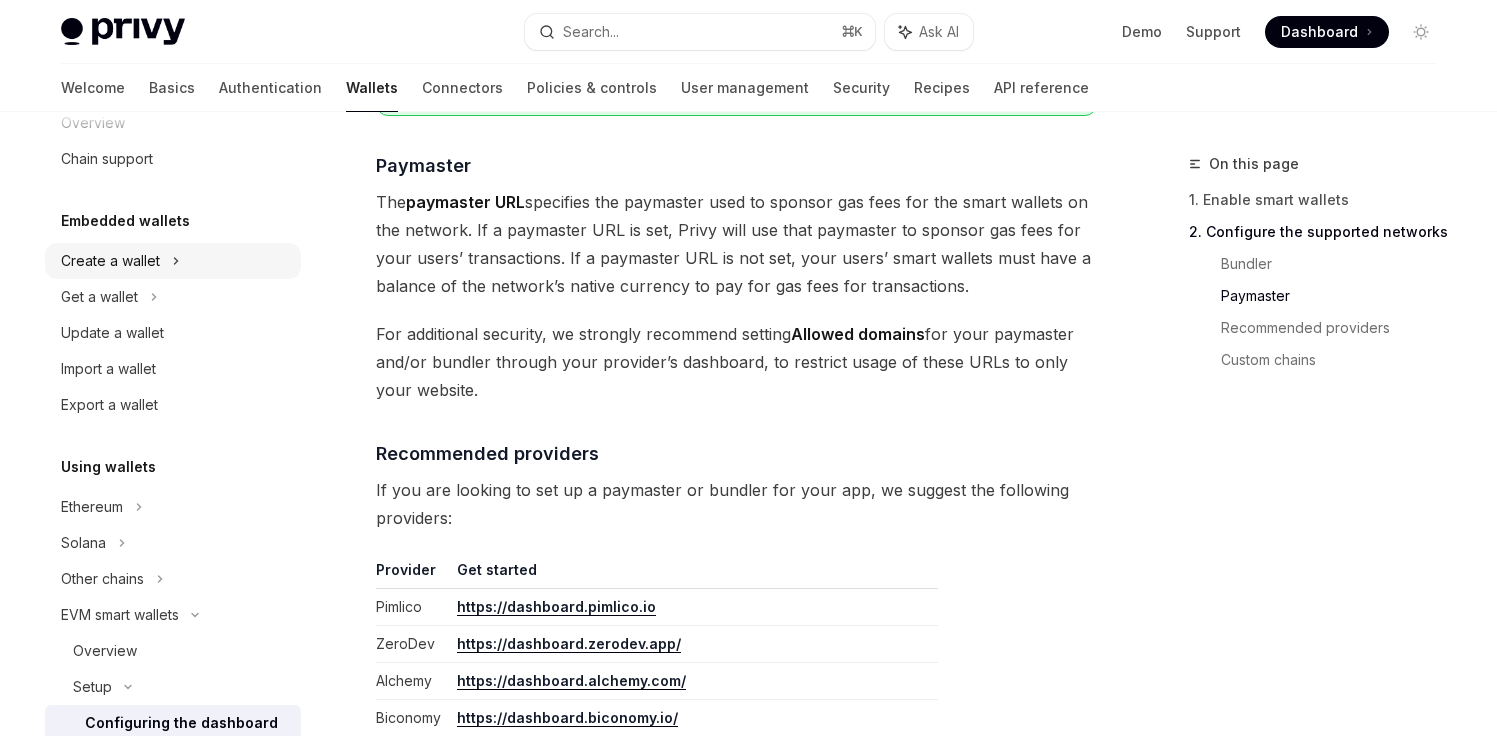 scroll, scrollTop: 0, scrollLeft: 0, axis: both 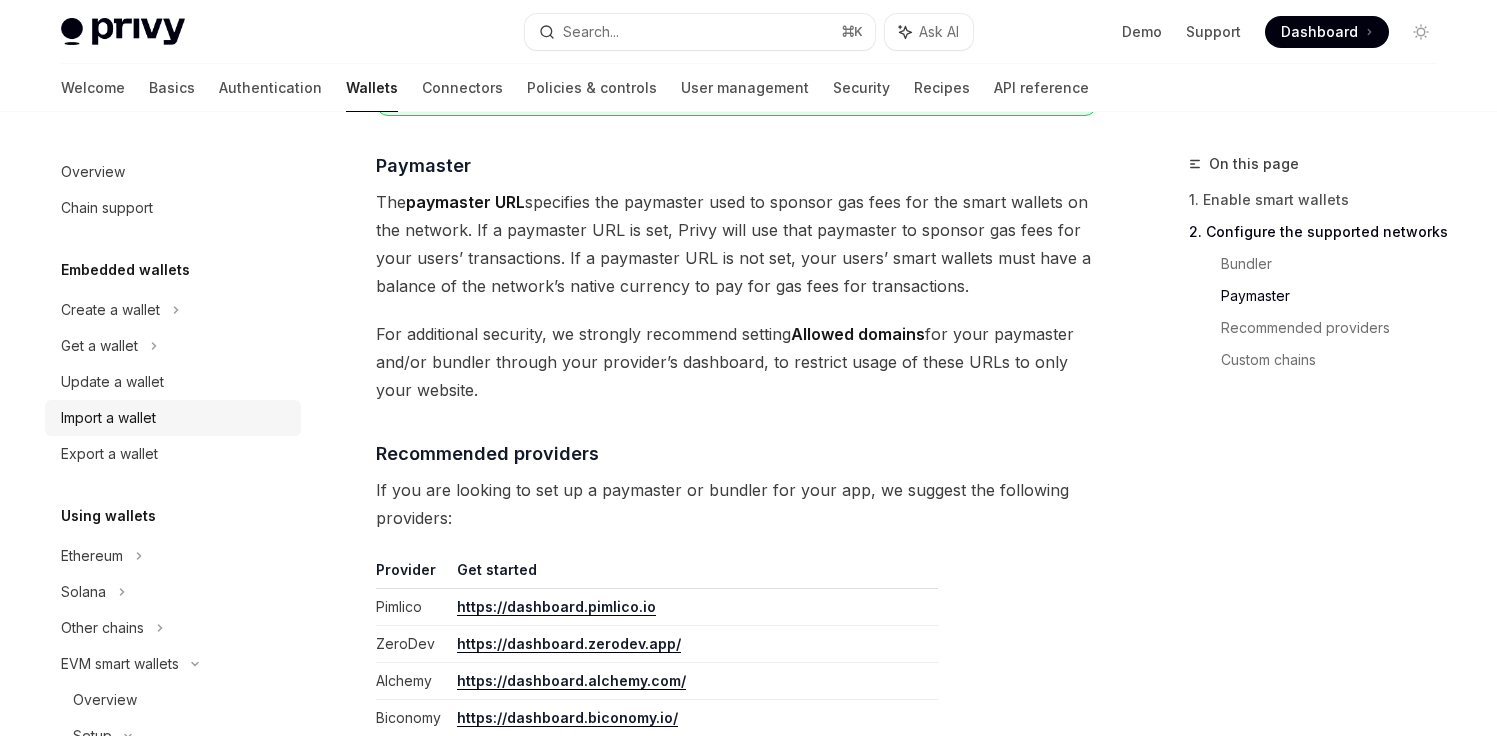 click on "Import a wallet" at bounding box center (108, 418) 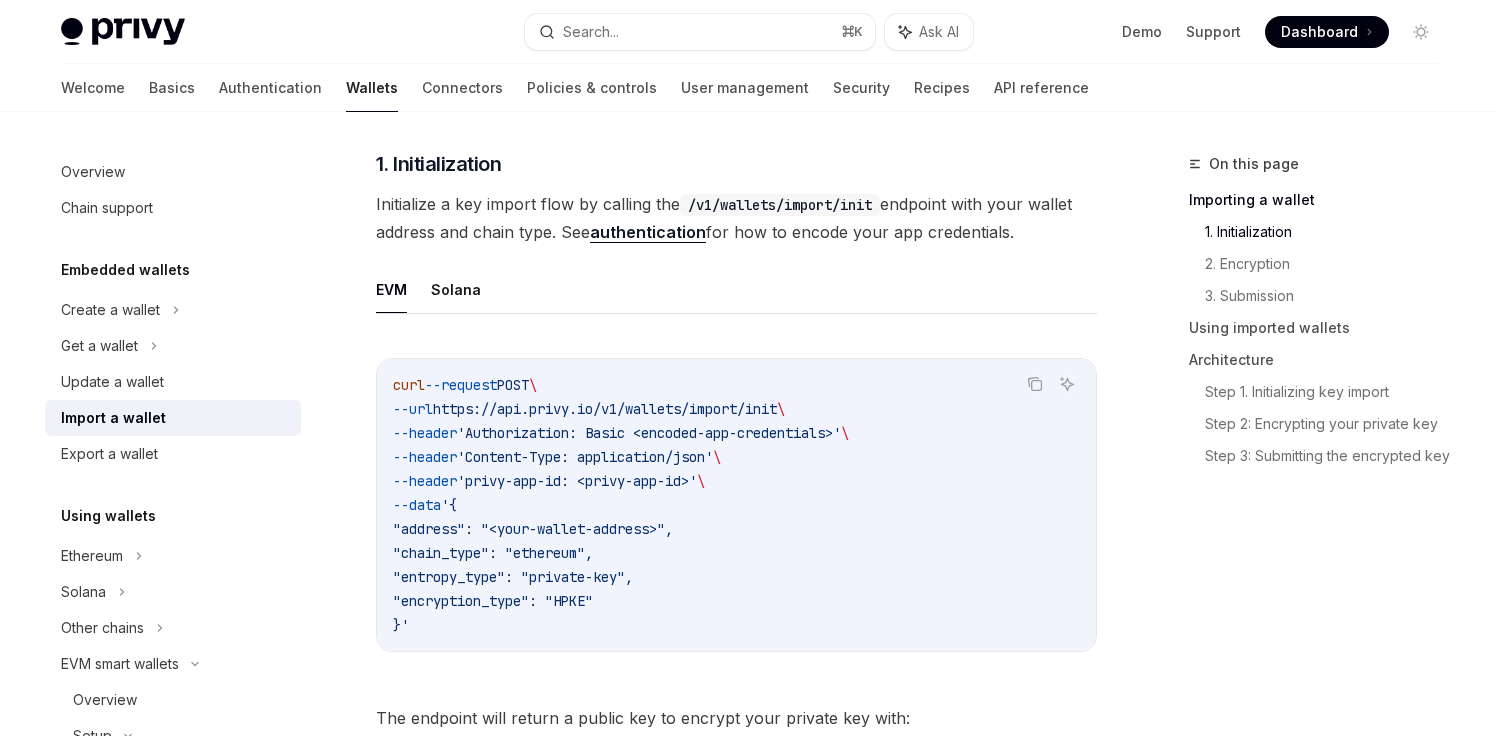 scroll, scrollTop: 387, scrollLeft: 0, axis: vertical 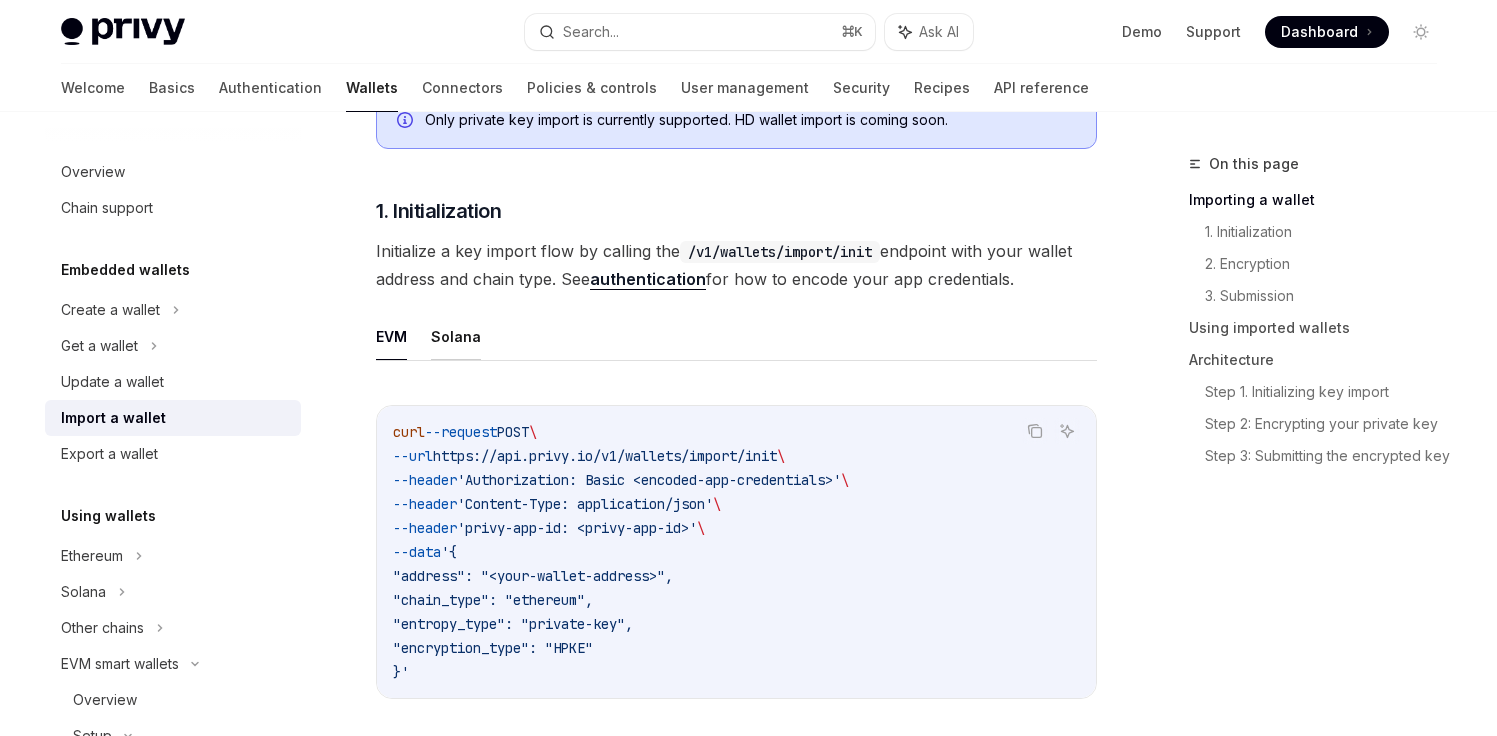 click on "Solana" at bounding box center (456, 336) 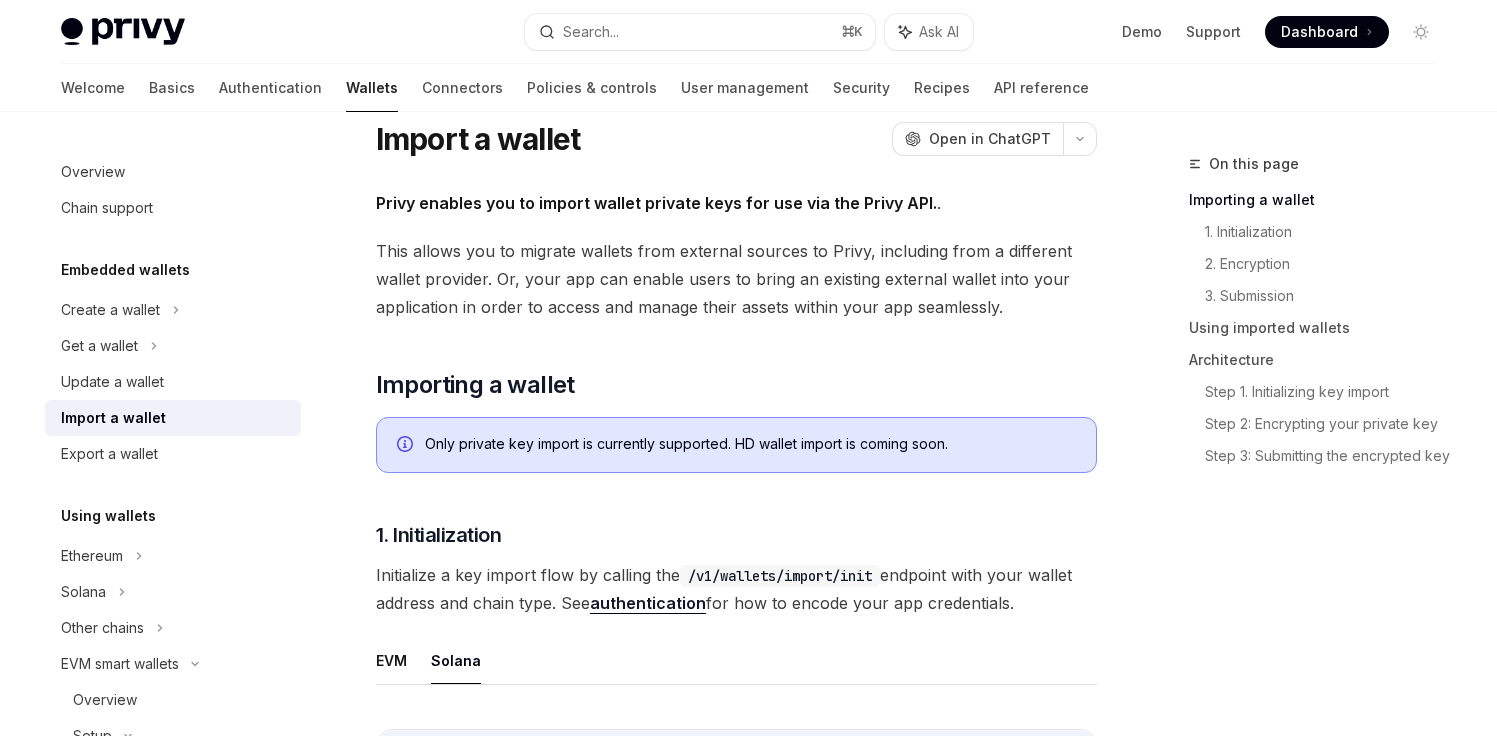 scroll, scrollTop: 61, scrollLeft: 0, axis: vertical 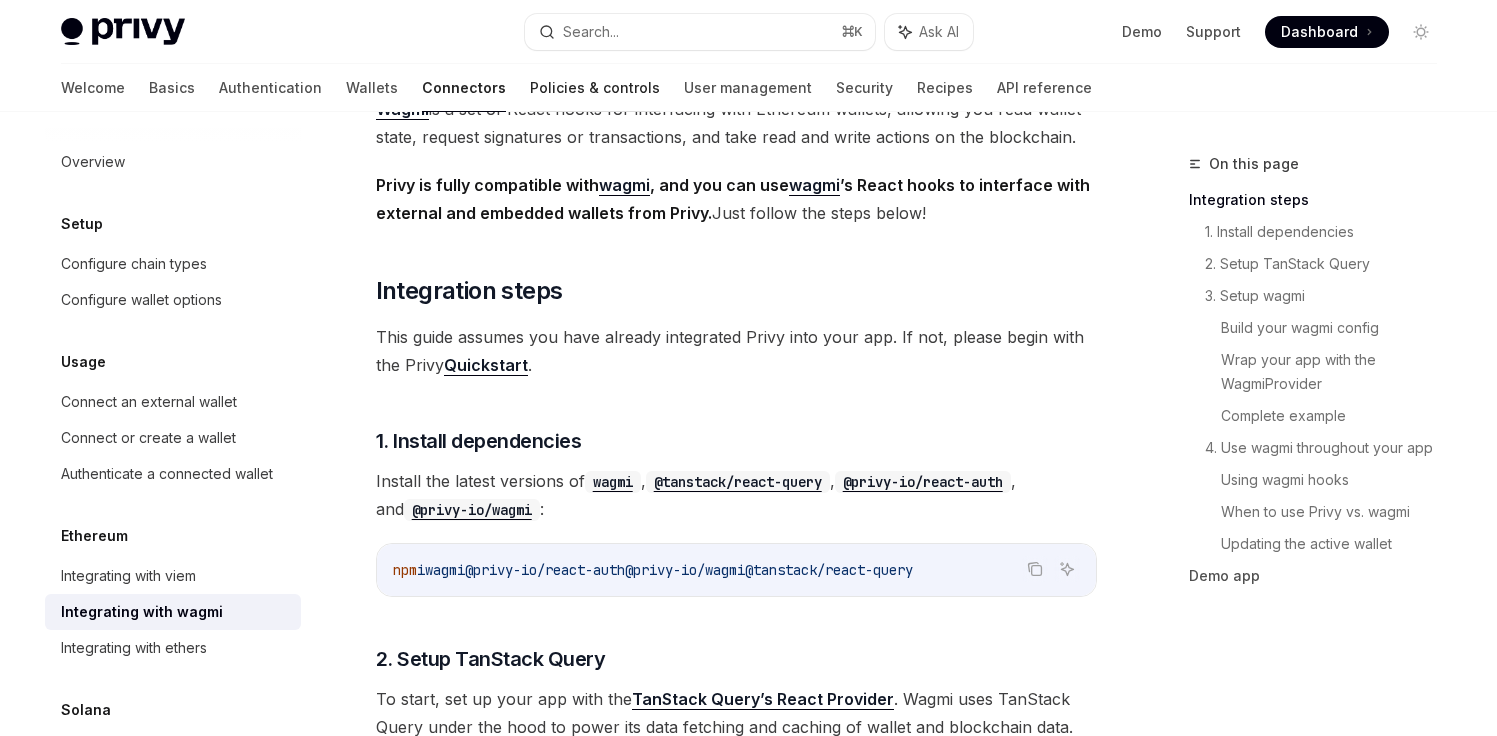 click on "Policies & controls" at bounding box center (595, 88) 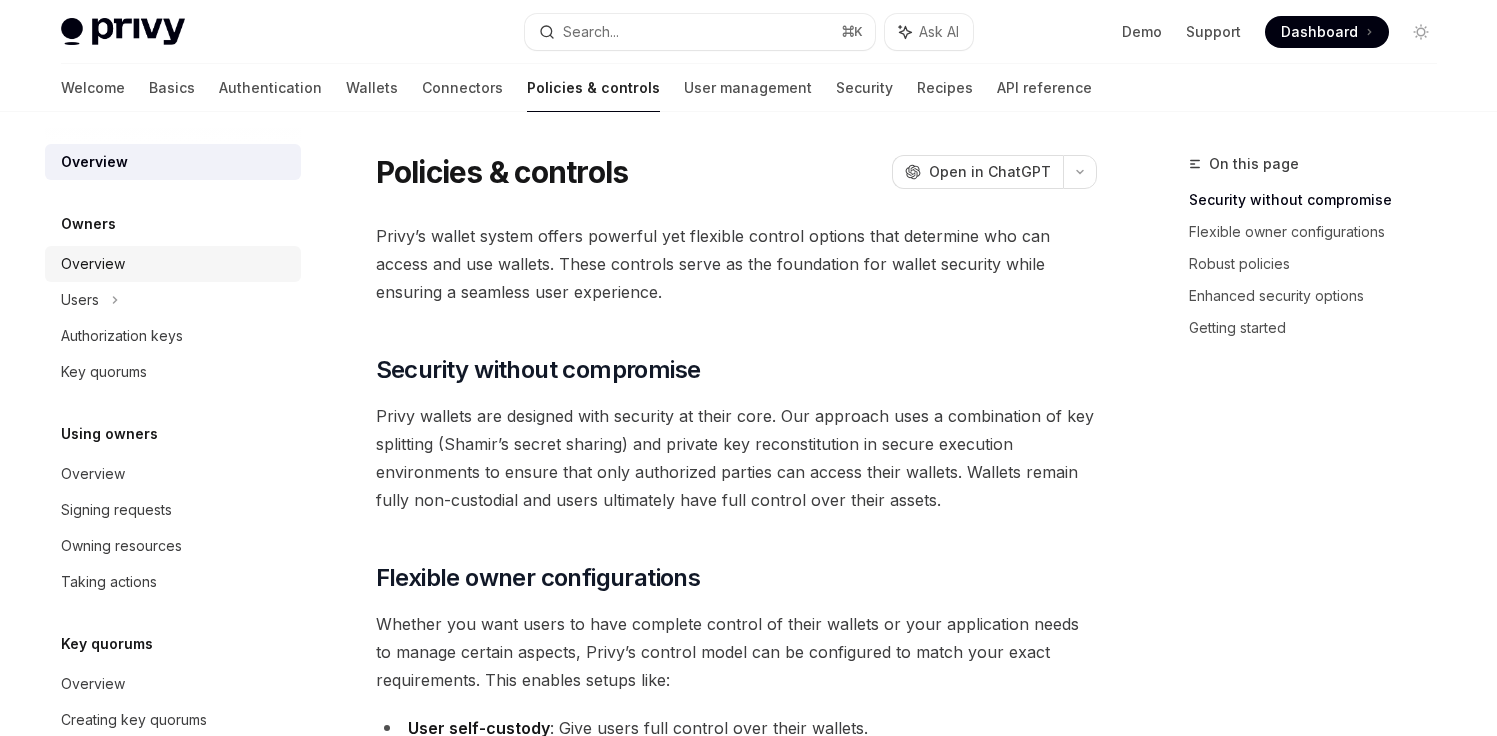 click on "Overview" at bounding box center [93, 264] 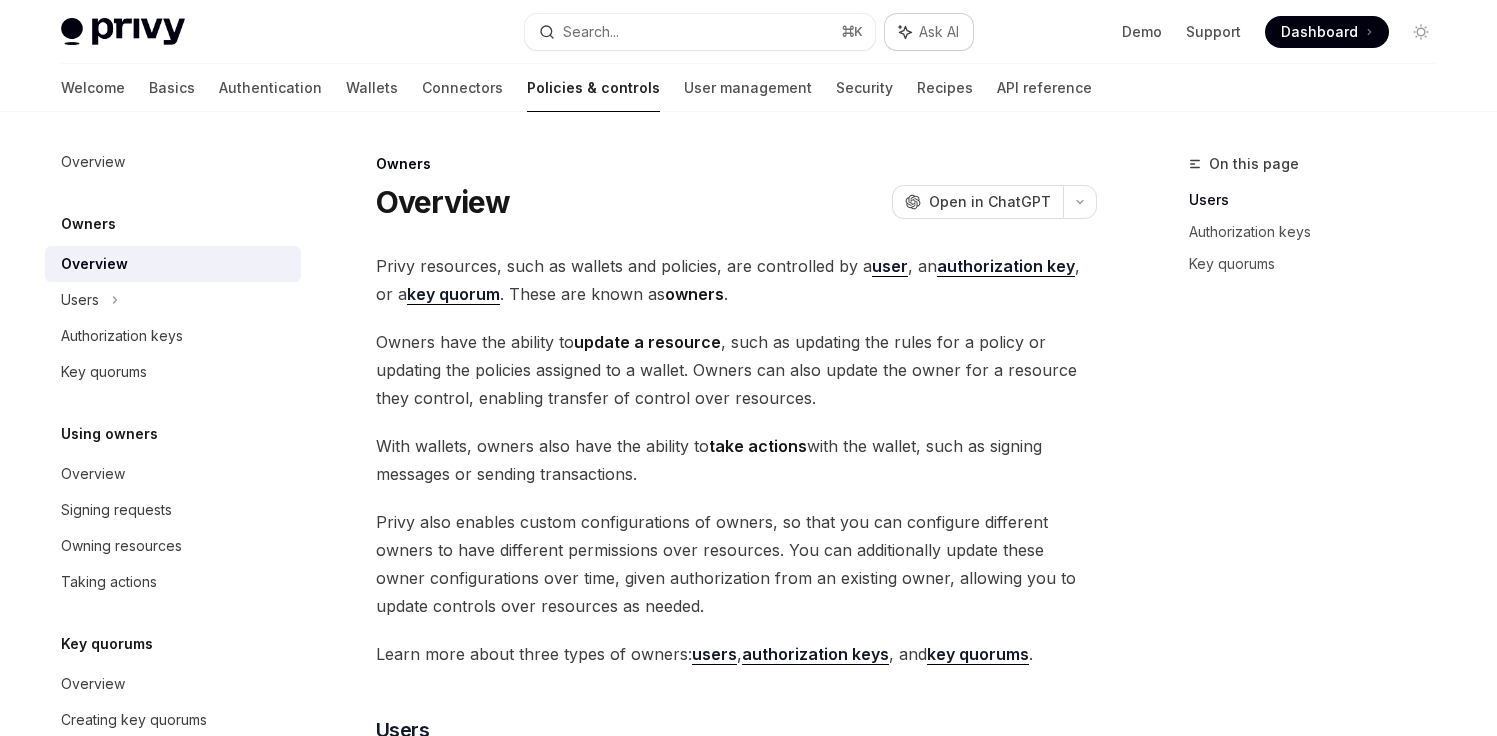 click on "Ask AI" at bounding box center (939, 32) 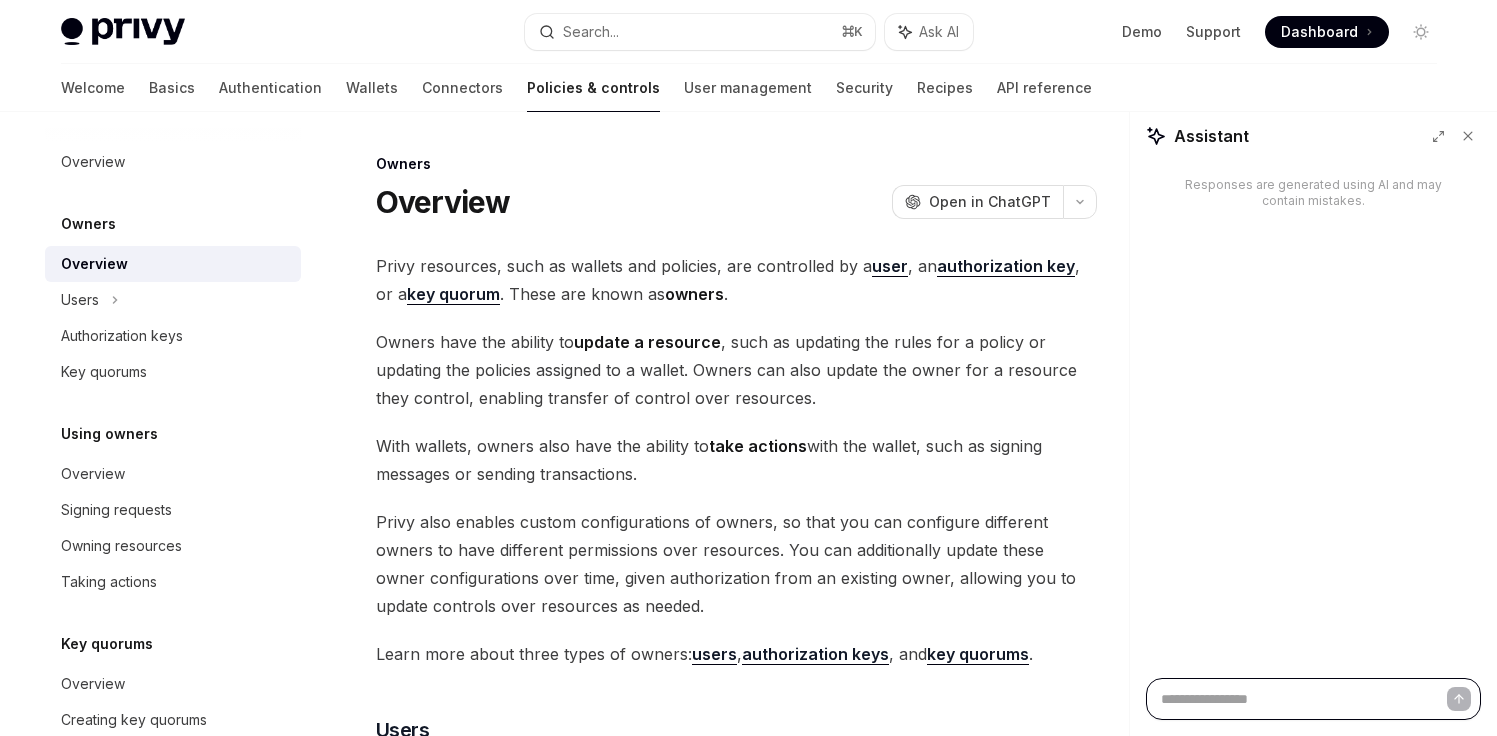 paste on "**********" 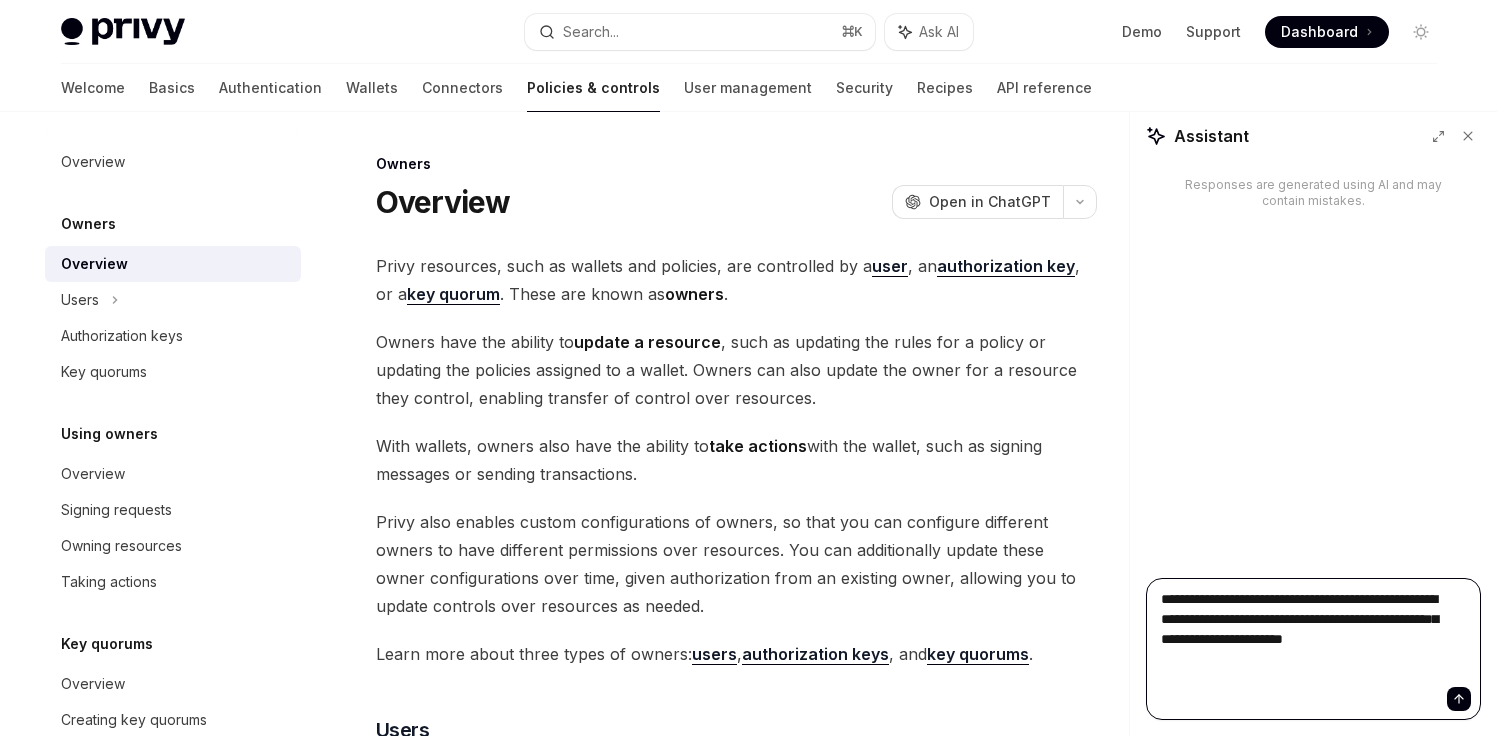 type on "*" 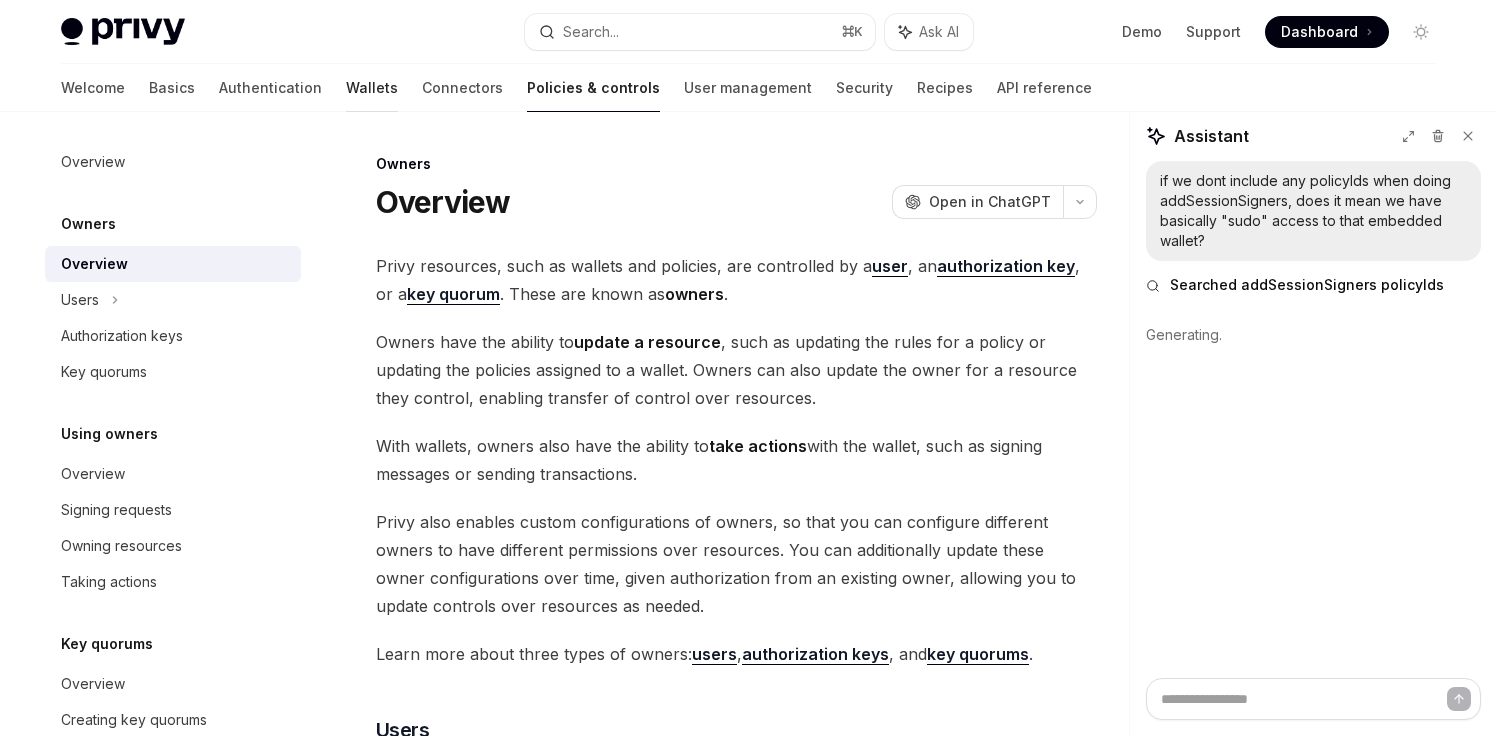click on "Wallets" at bounding box center [372, 88] 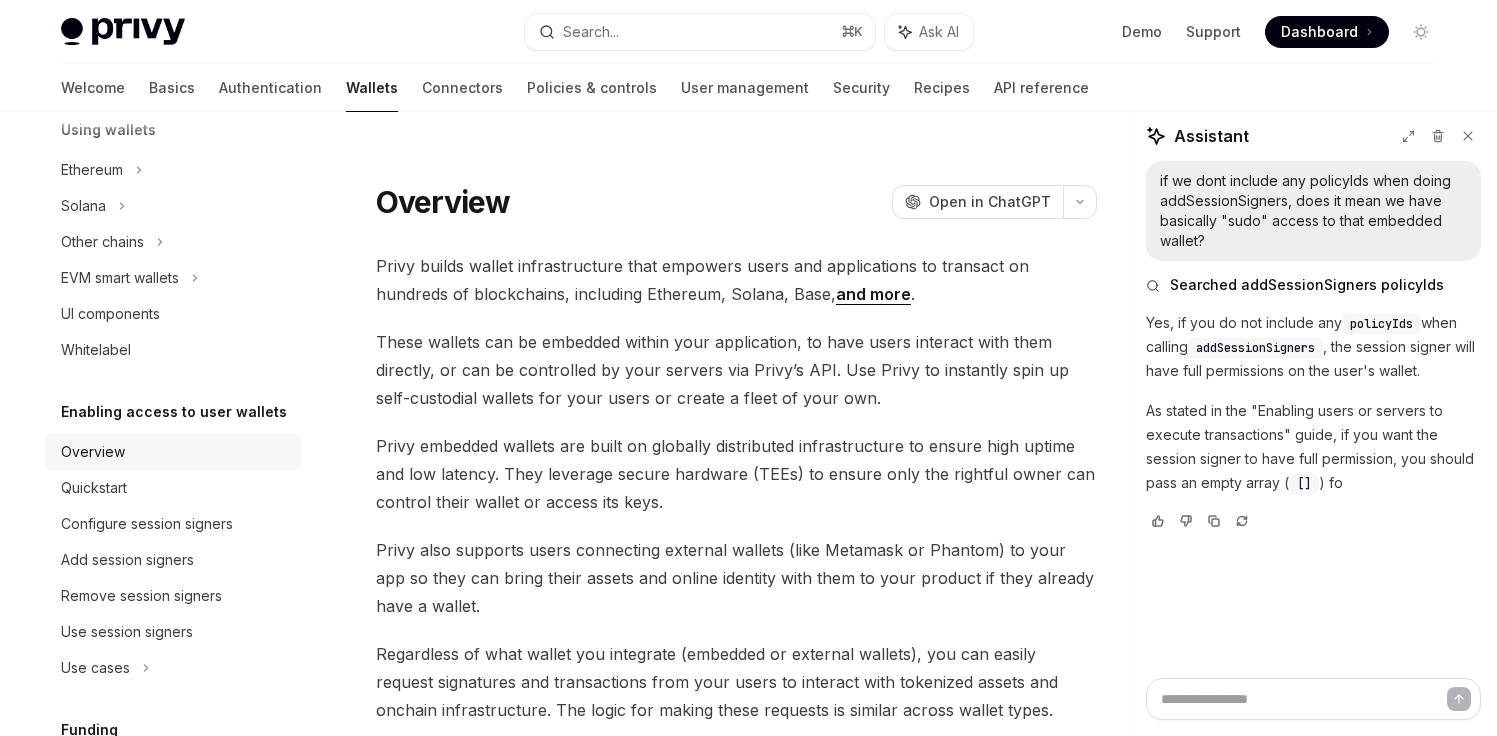 scroll, scrollTop: 431, scrollLeft: 0, axis: vertical 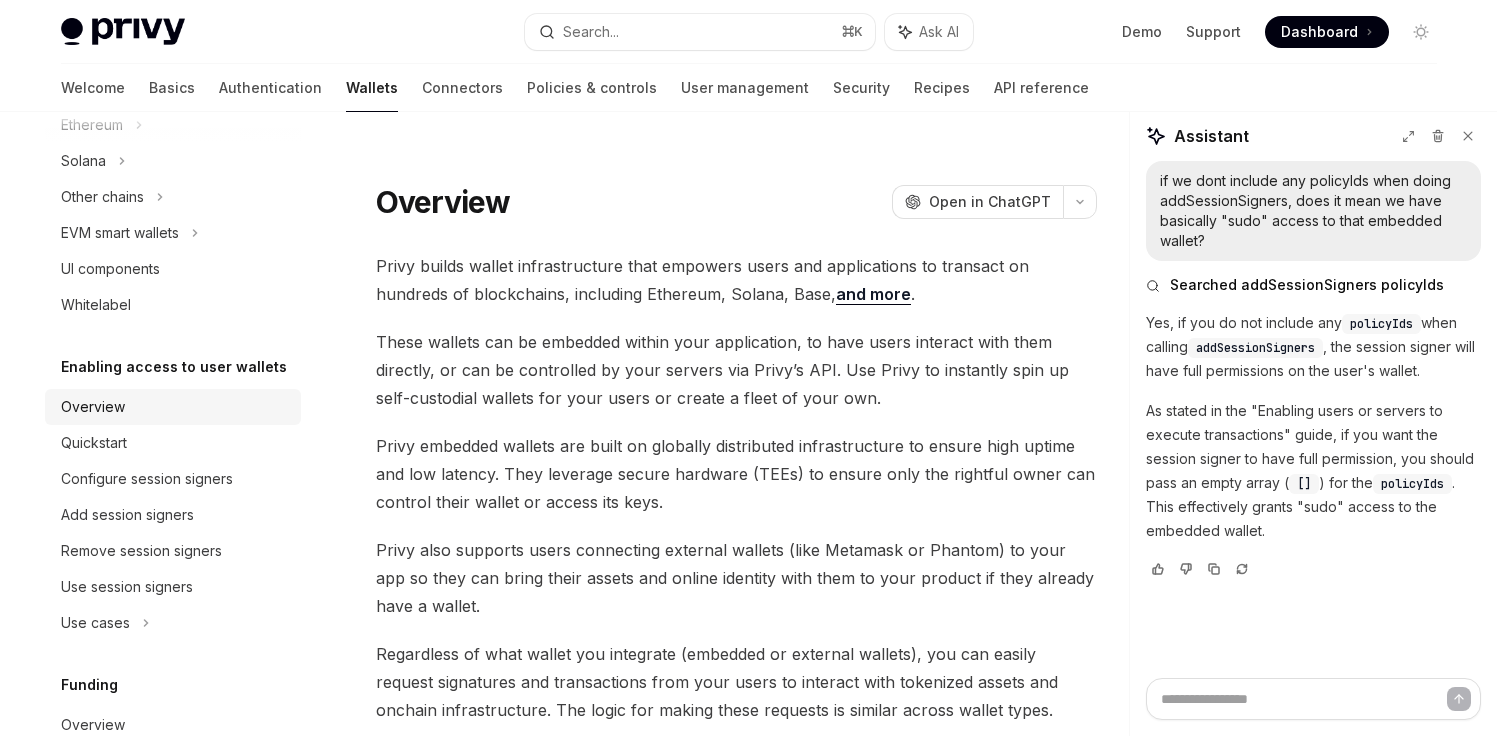 click on "Overview" at bounding box center [175, 407] 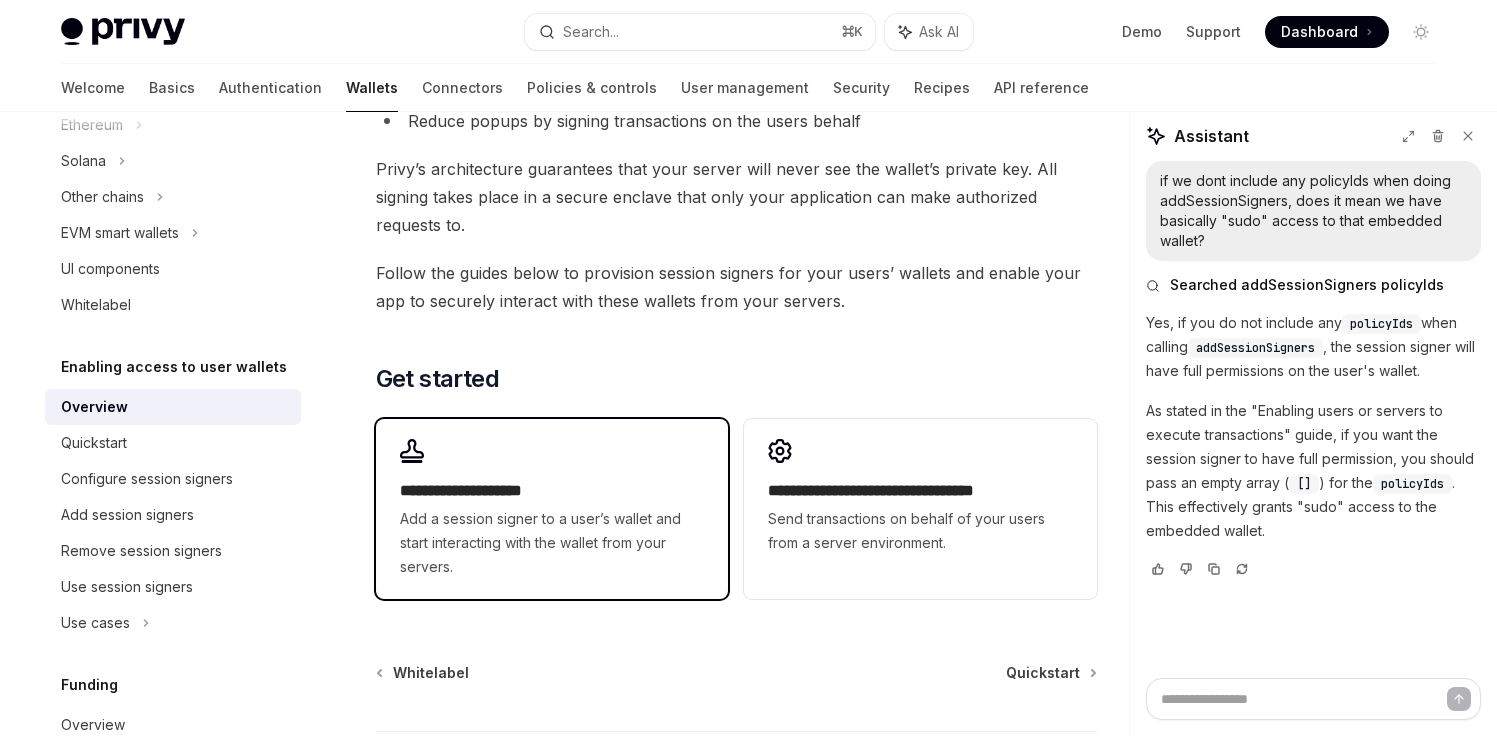 scroll, scrollTop: 454, scrollLeft: 0, axis: vertical 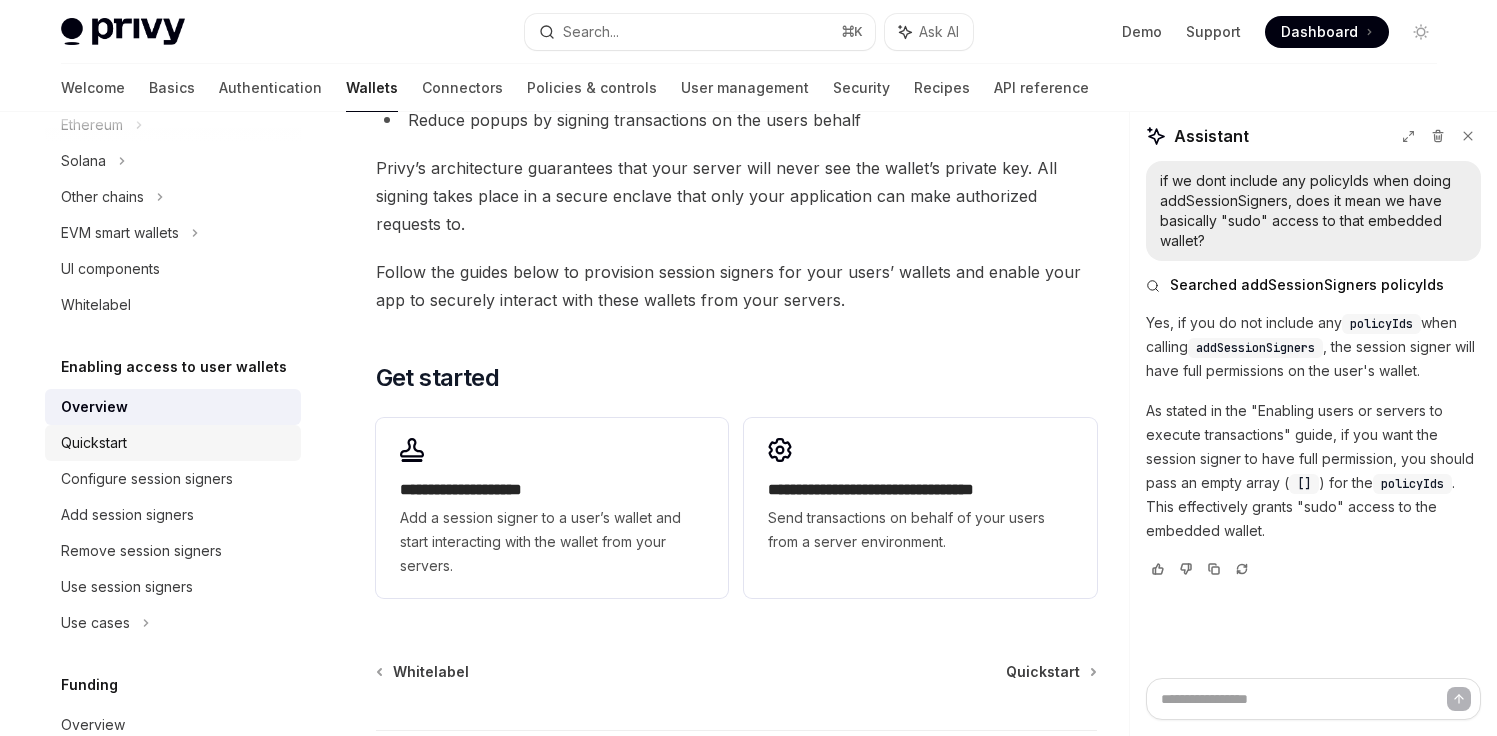 click on "Quickstart" at bounding box center [94, 443] 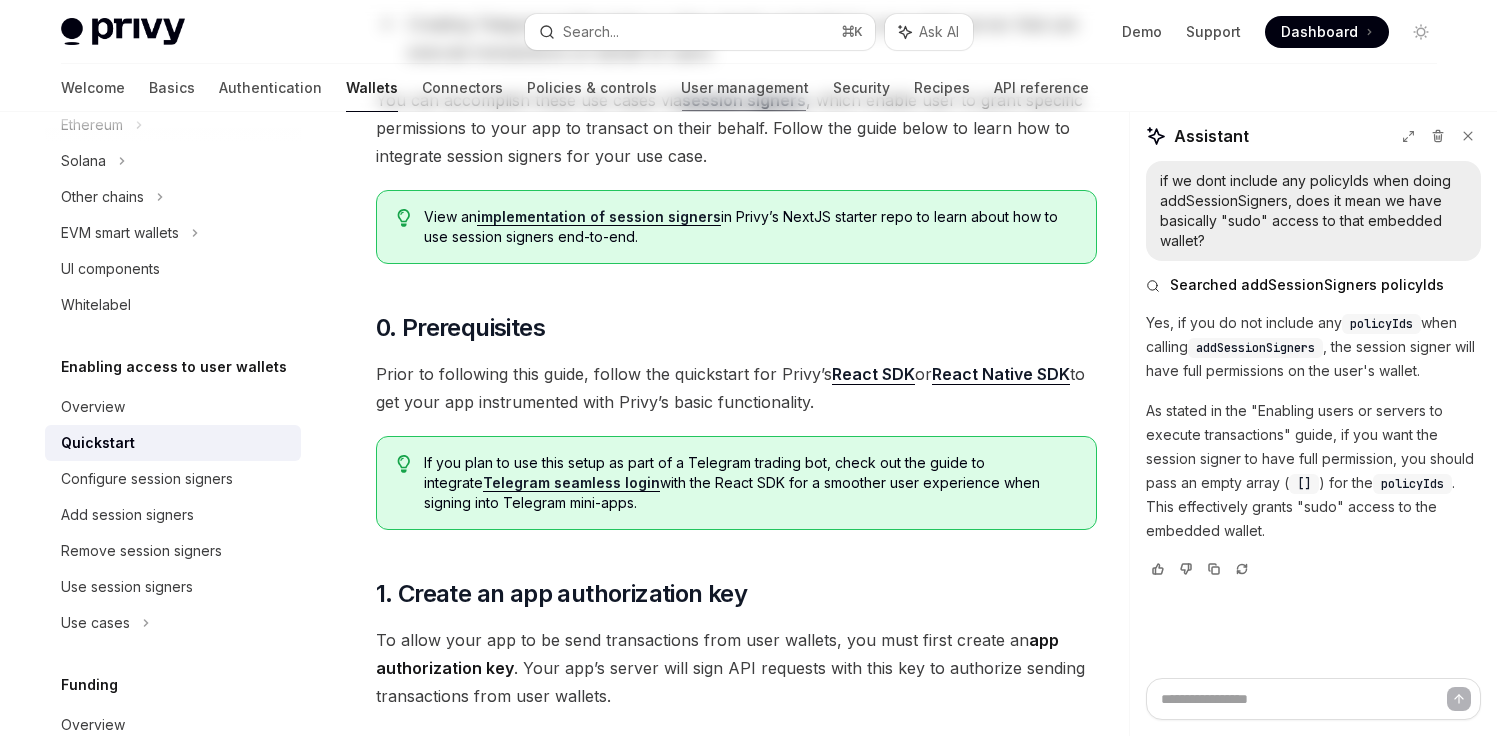 scroll, scrollTop: 0, scrollLeft: 0, axis: both 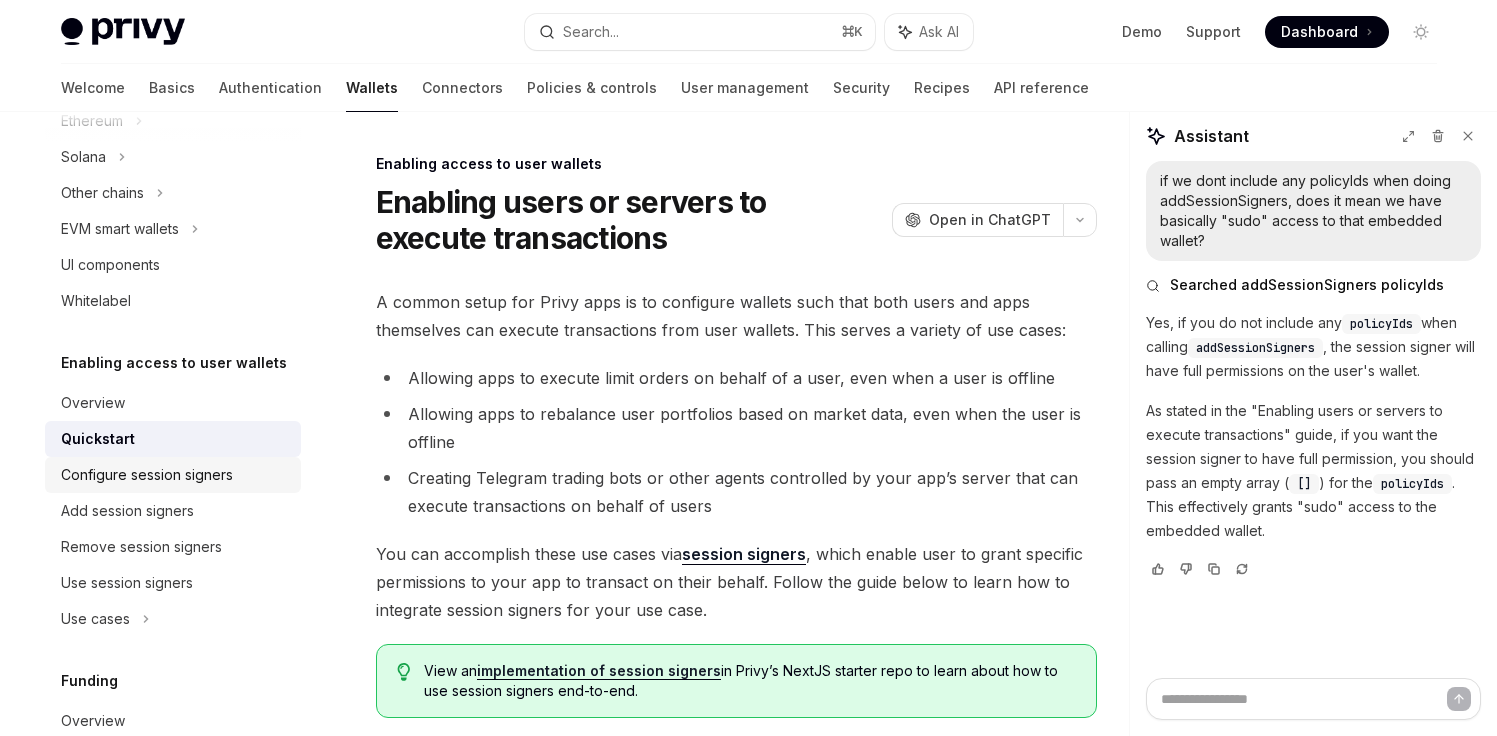 click on "Configure session signers" at bounding box center (147, 475) 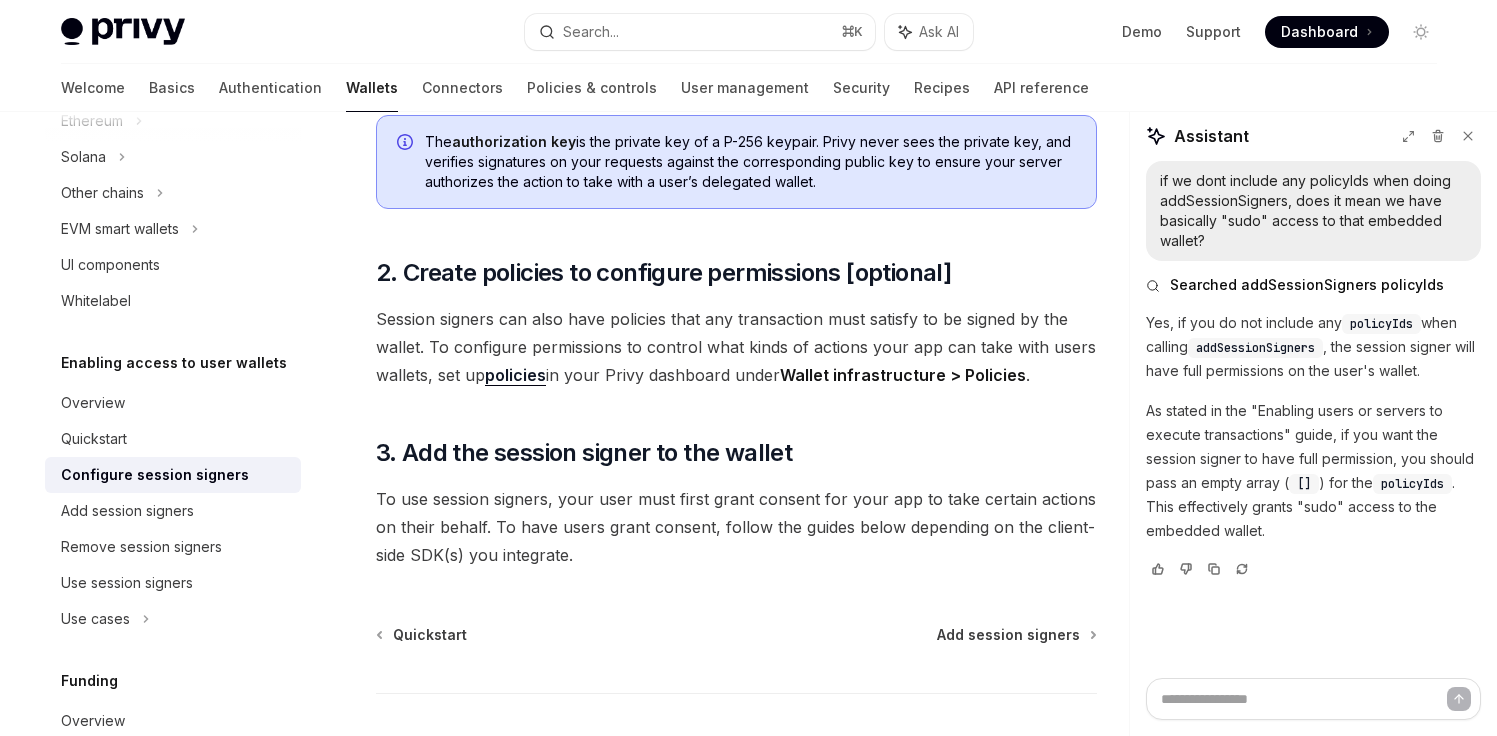 scroll, scrollTop: 594, scrollLeft: 0, axis: vertical 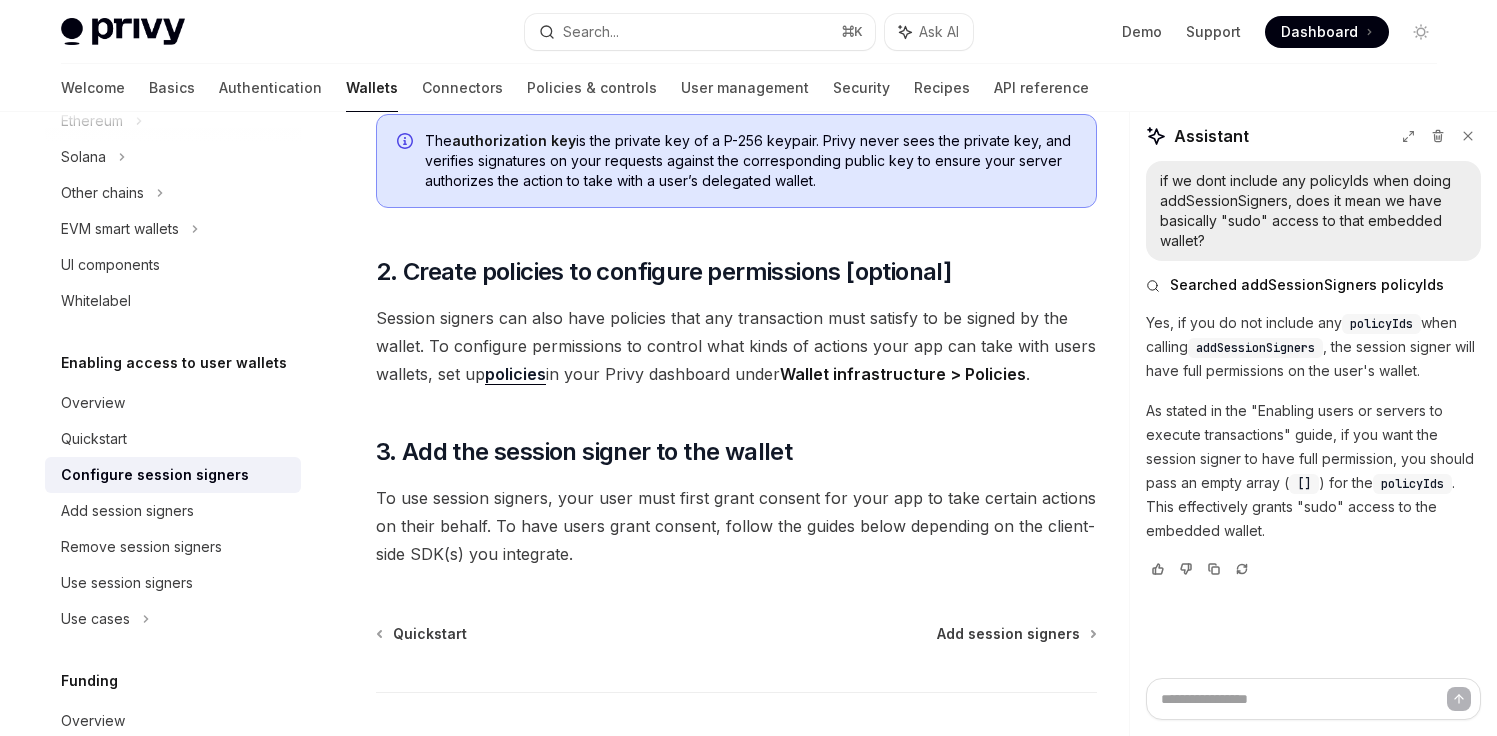 click on "Session signers can also have policies that any transaction must satisfy to be signed by the wallet. To configure permissions to control what kinds of actions your app can take with users wallets, set up  policies  in your Privy dashboard under  Wallet infrastructure > Policies ." at bounding box center [736, 346] 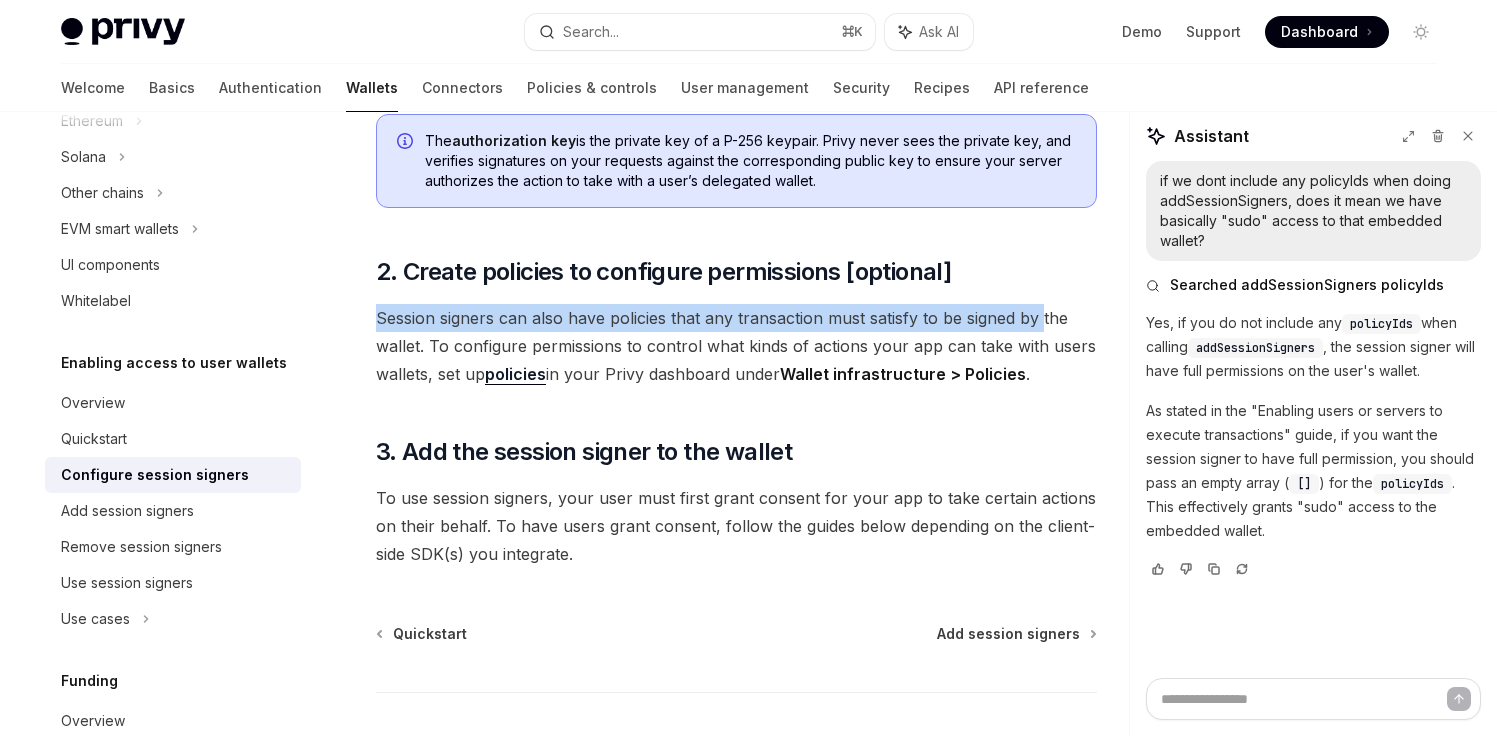 drag, startPoint x: 393, startPoint y: 327, endPoint x: 1036, endPoint y: 332, distance: 643.0195 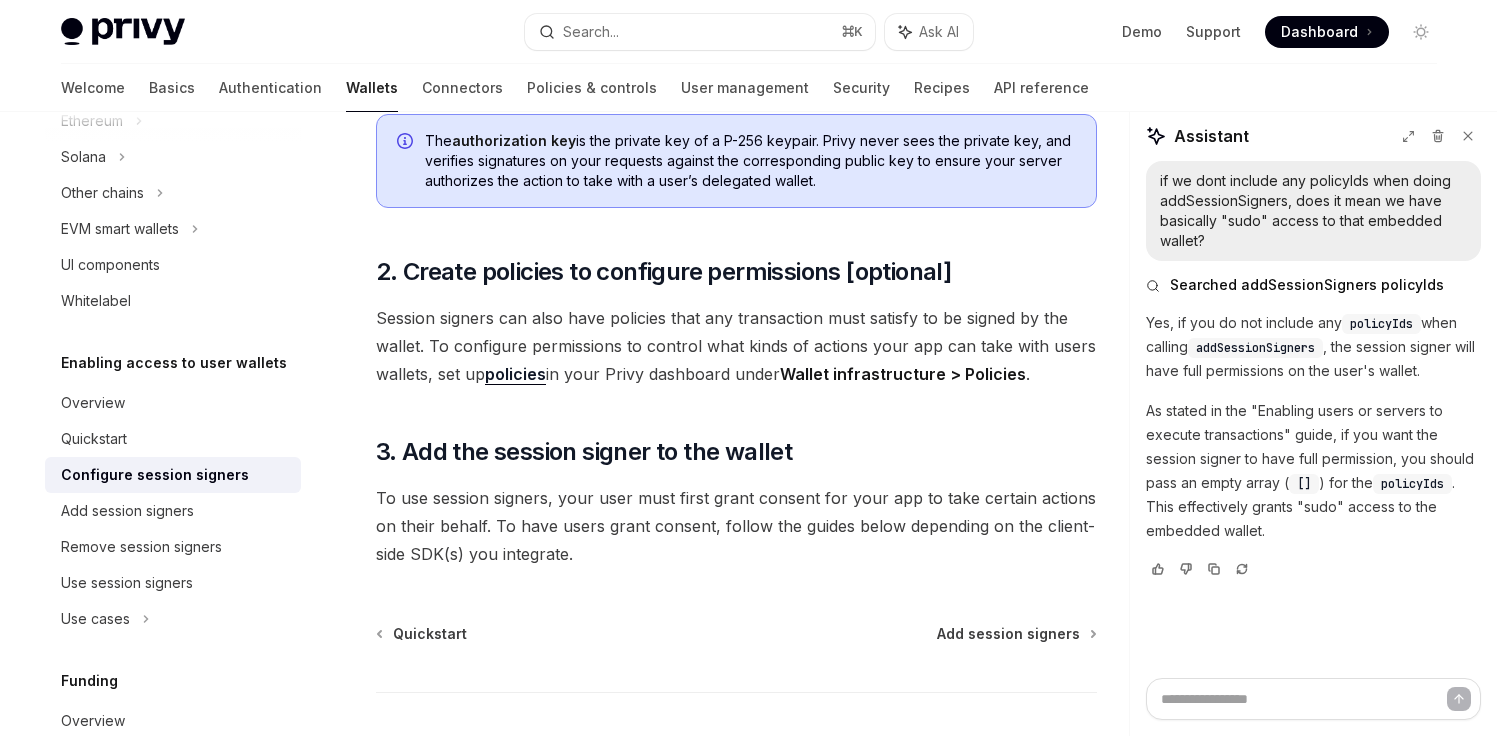 click on "To use session signers, your user must first grant consent for your app to take certain actions on their behalf. To have users grant consent, follow the guides below depending on the client-side SDK(s) you integrate." at bounding box center (736, 526) 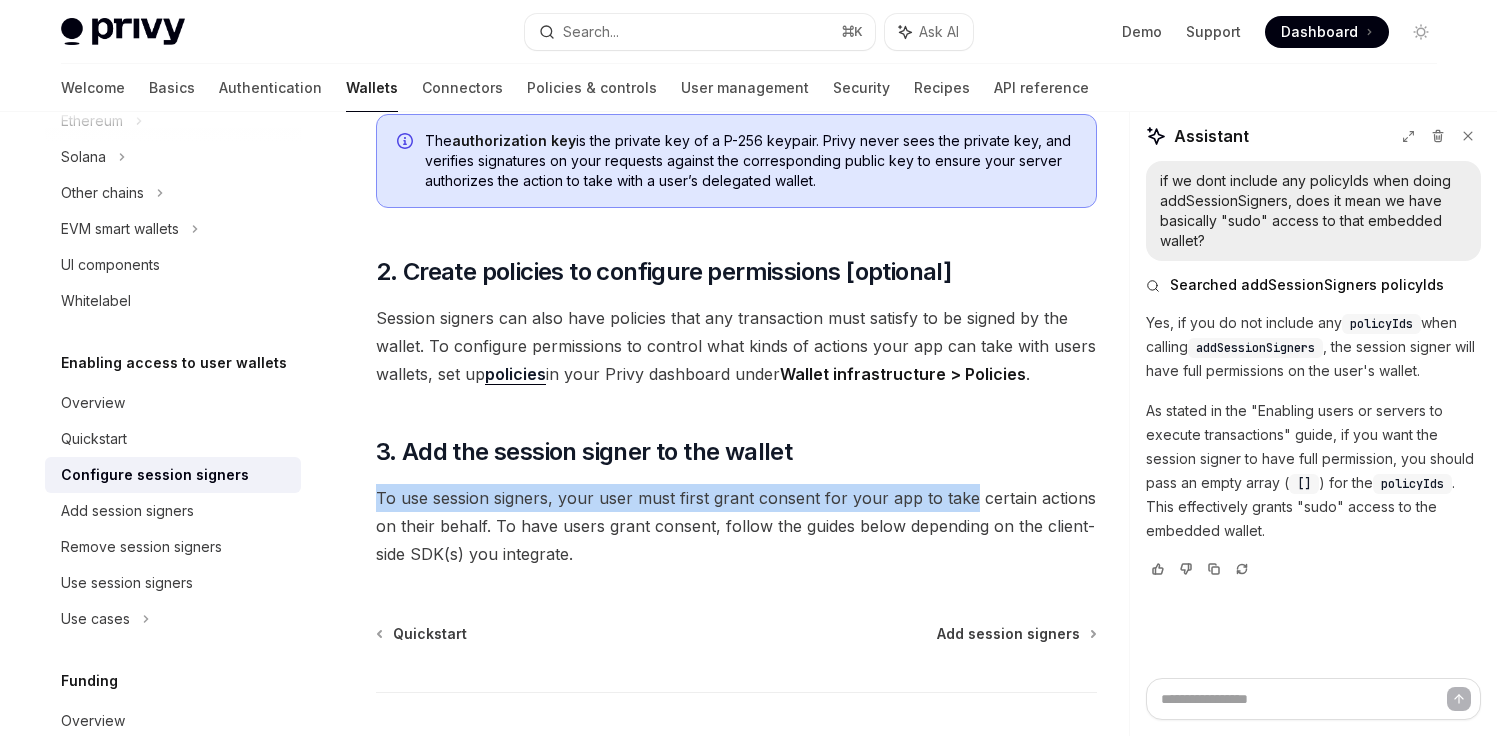 drag, startPoint x: 380, startPoint y: 500, endPoint x: 960, endPoint y: 507, distance: 580.04224 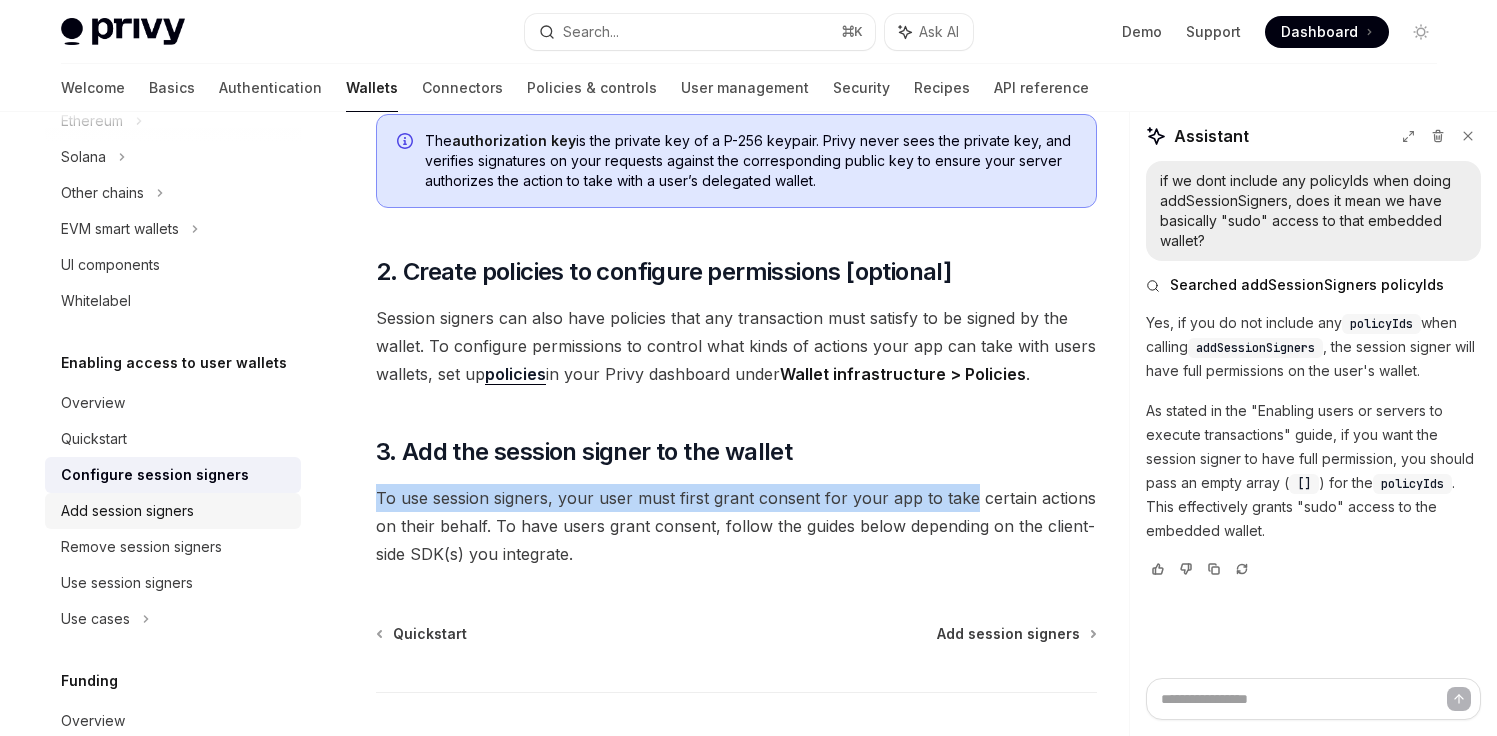 click on "Add session signers" at bounding box center [173, 511] 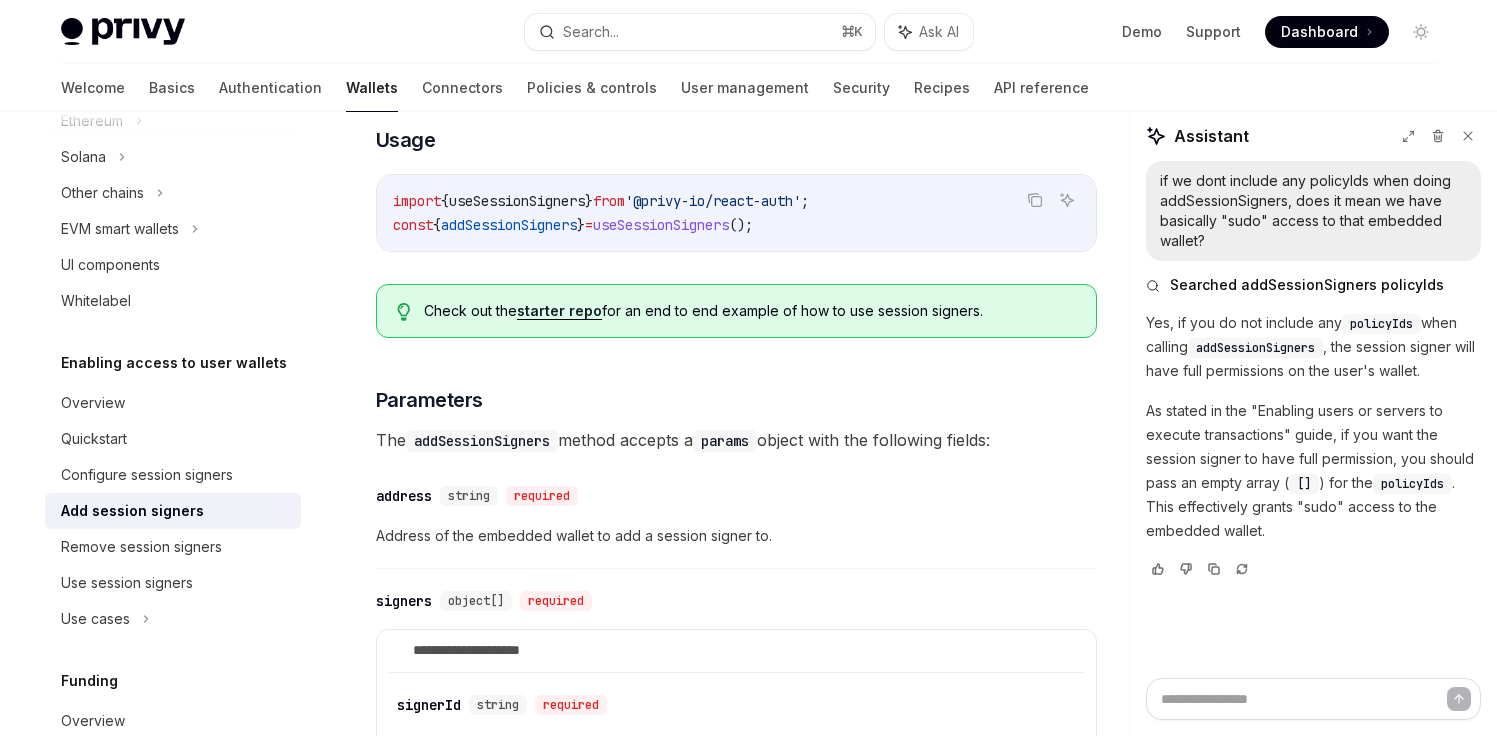 scroll, scrollTop: 815, scrollLeft: 0, axis: vertical 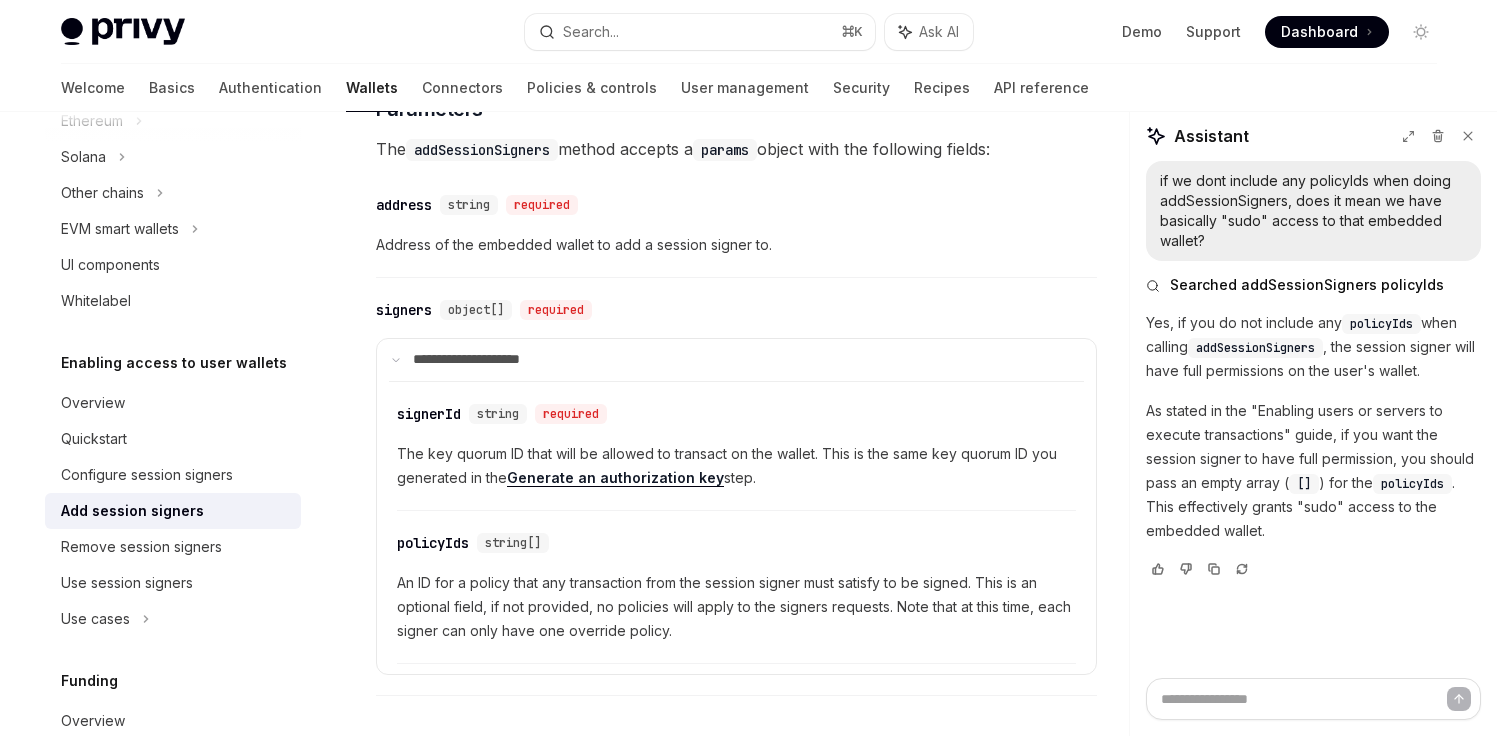 click on "An ID for a policy that any transaction from the session signer must satisfy to be signed. This is an optional field, if not provided, no policies will apply to the signers requests. Note that at this time, each signer can only have one override policy." at bounding box center (736, 607) 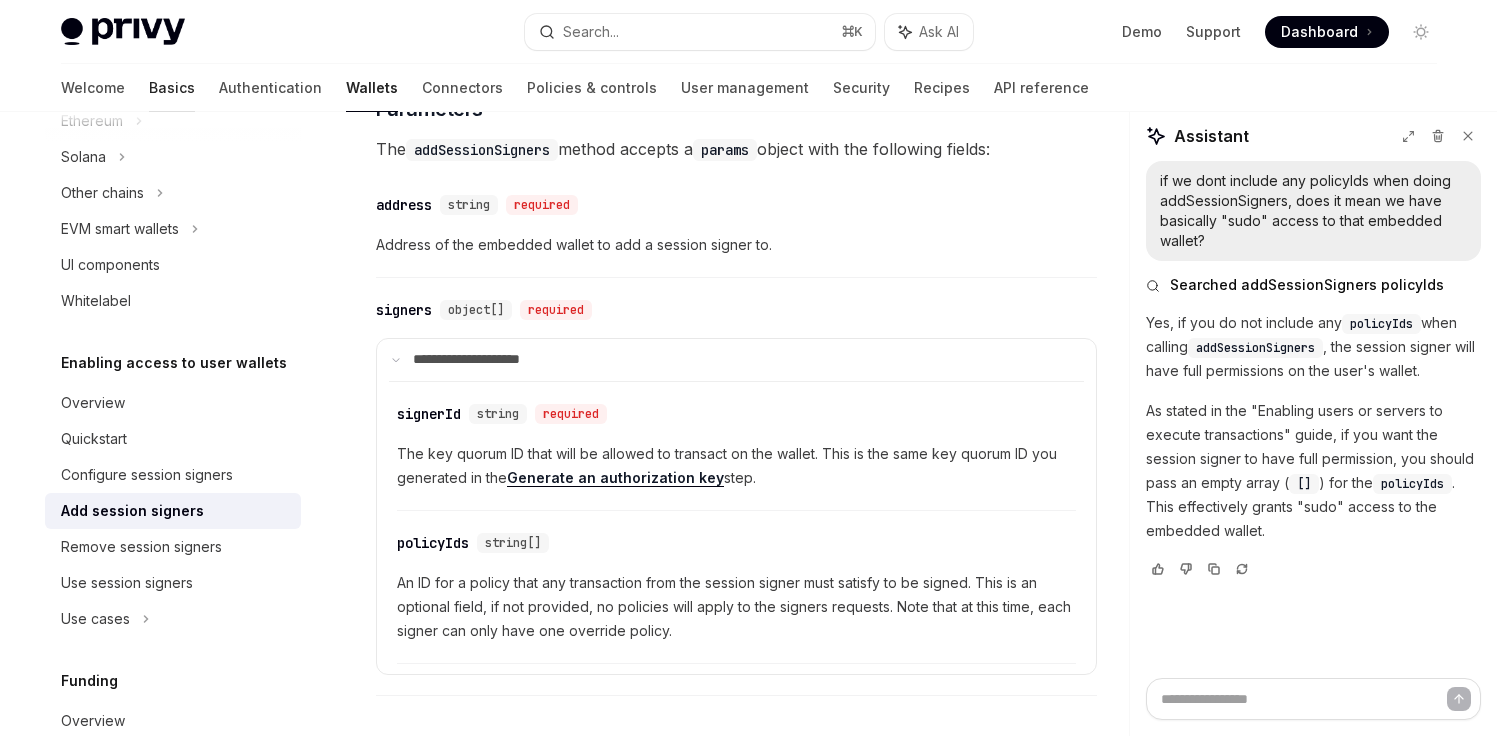 click on "Basics" at bounding box center [172, 88] 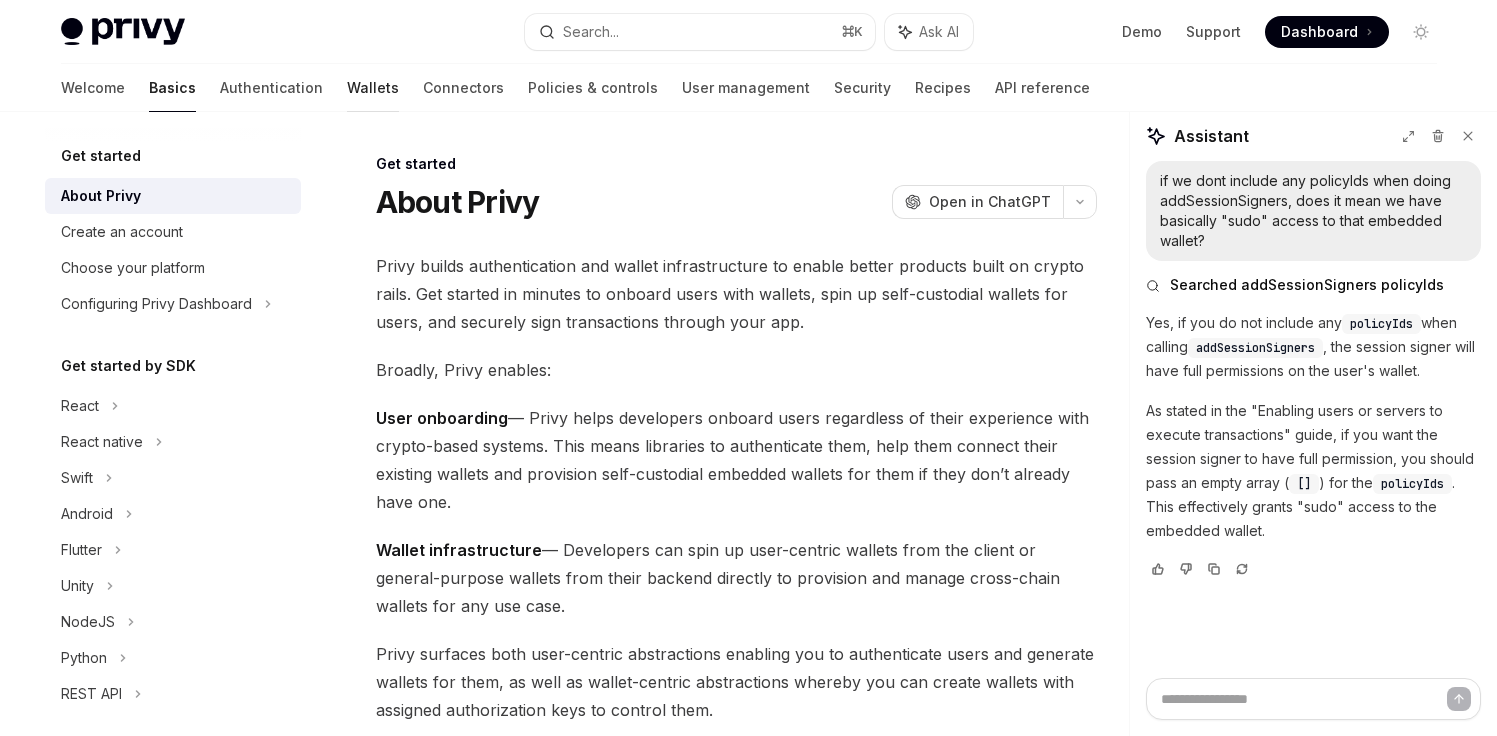 click on "Wallets" at bounding box center [373, 88] 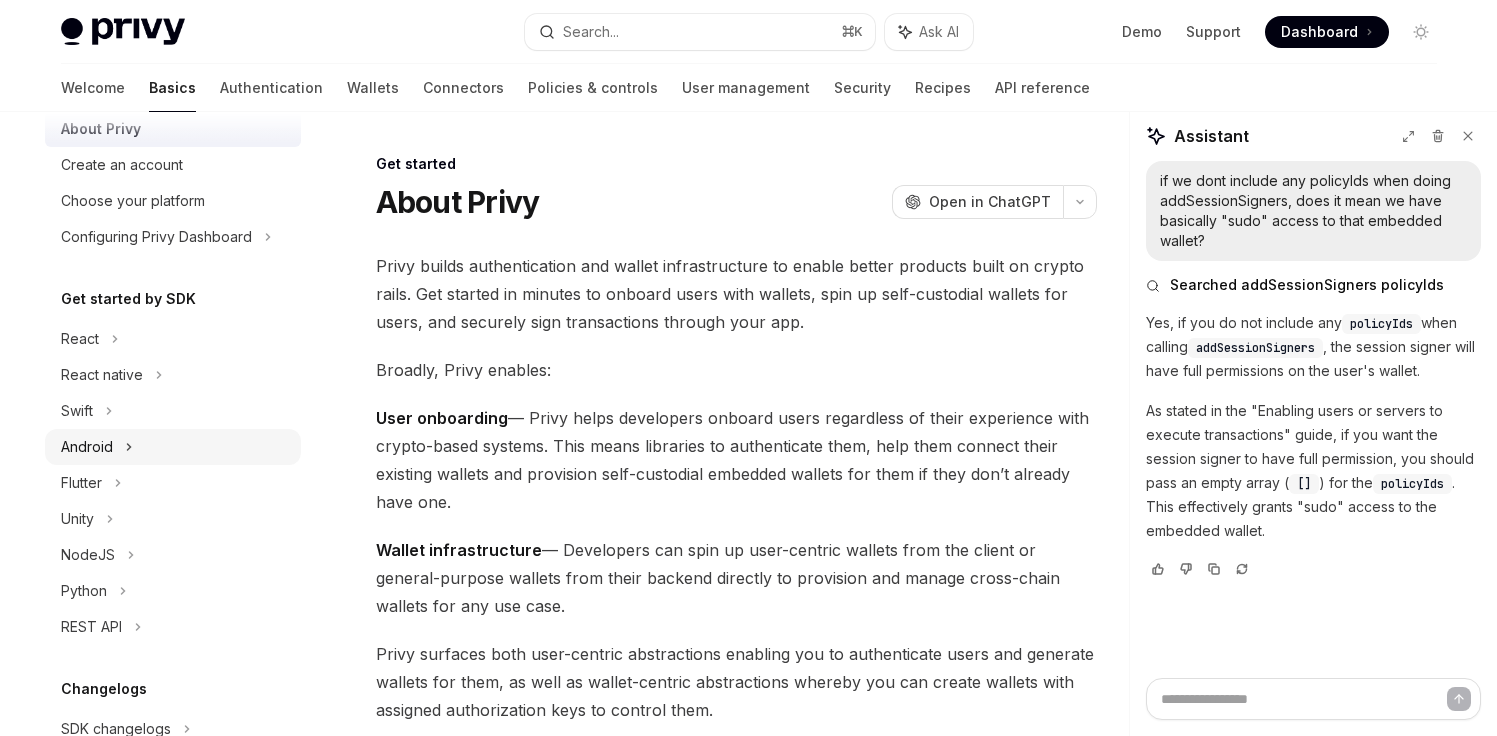 scroll, scrollTop: 256, scrollLeft: 0, axis: vertical 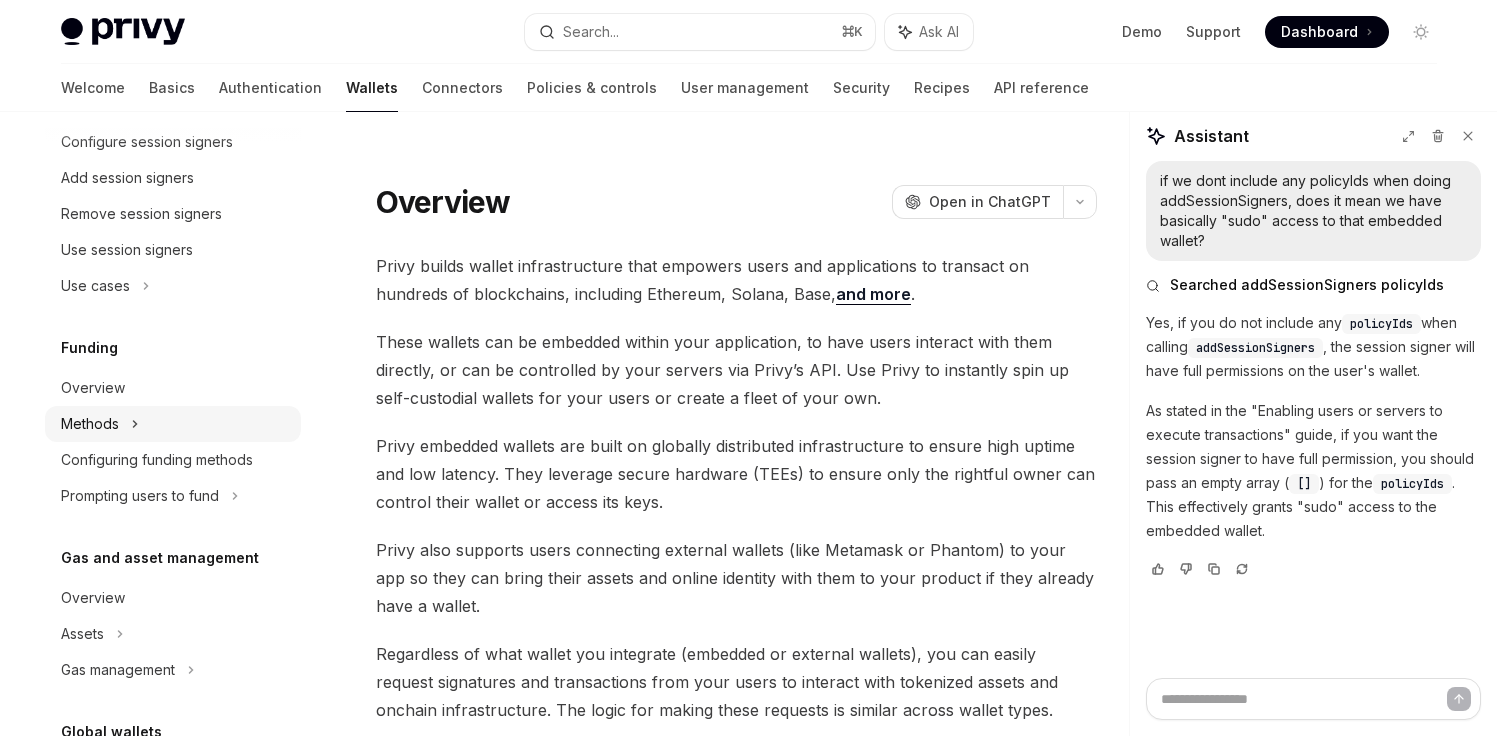 click 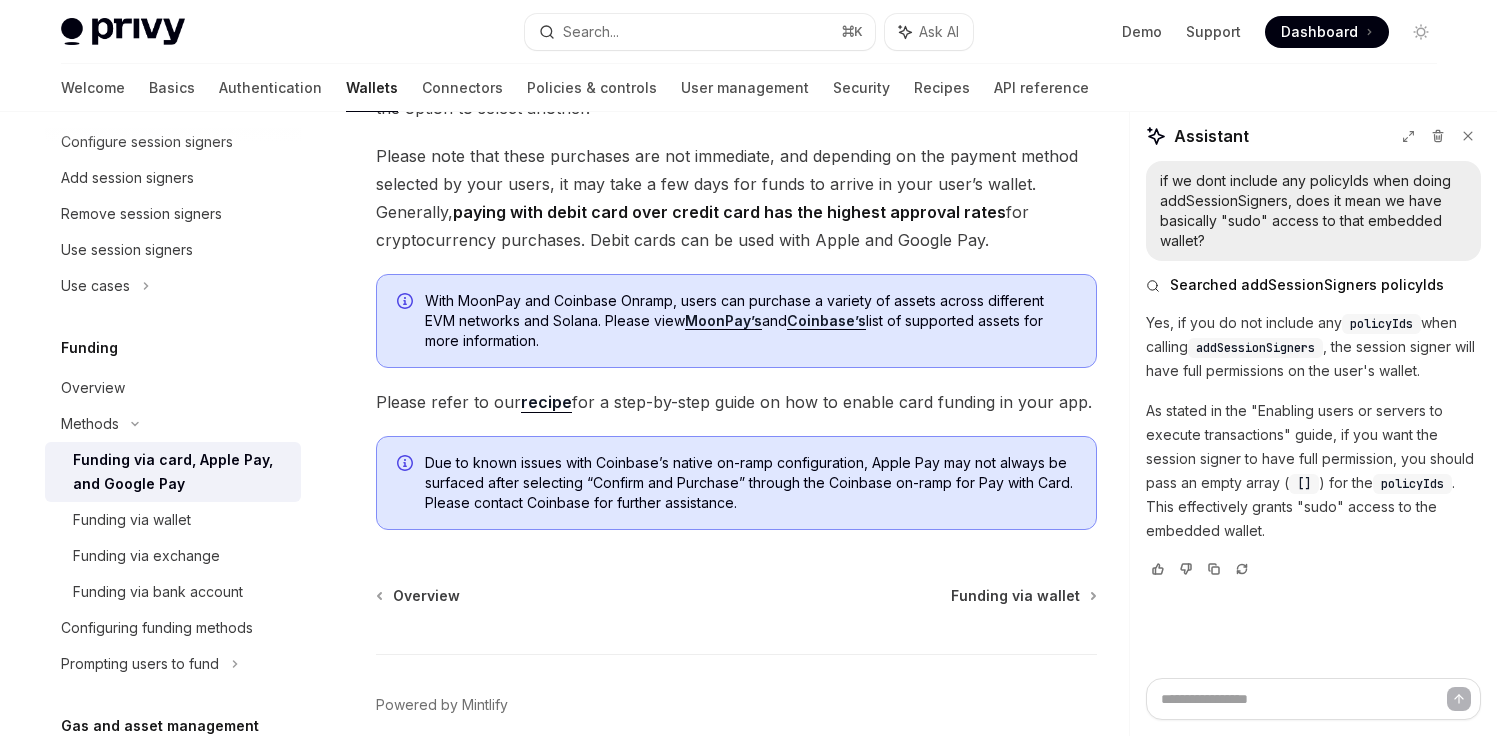 scroll, scrollTop: 501, scrollLeft: 0, axis: vertical 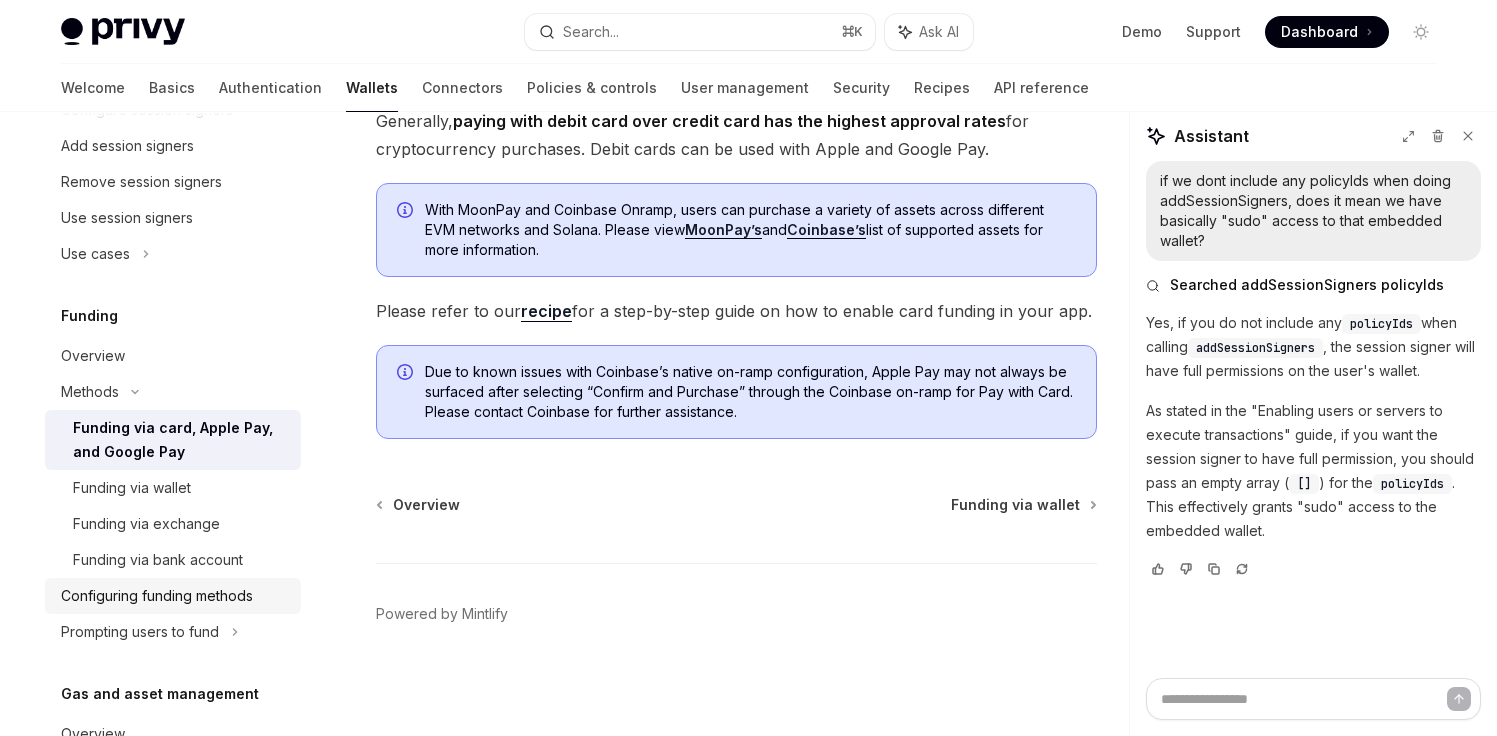 click on "Configuring funding methods" at bounding box center [157, 596] 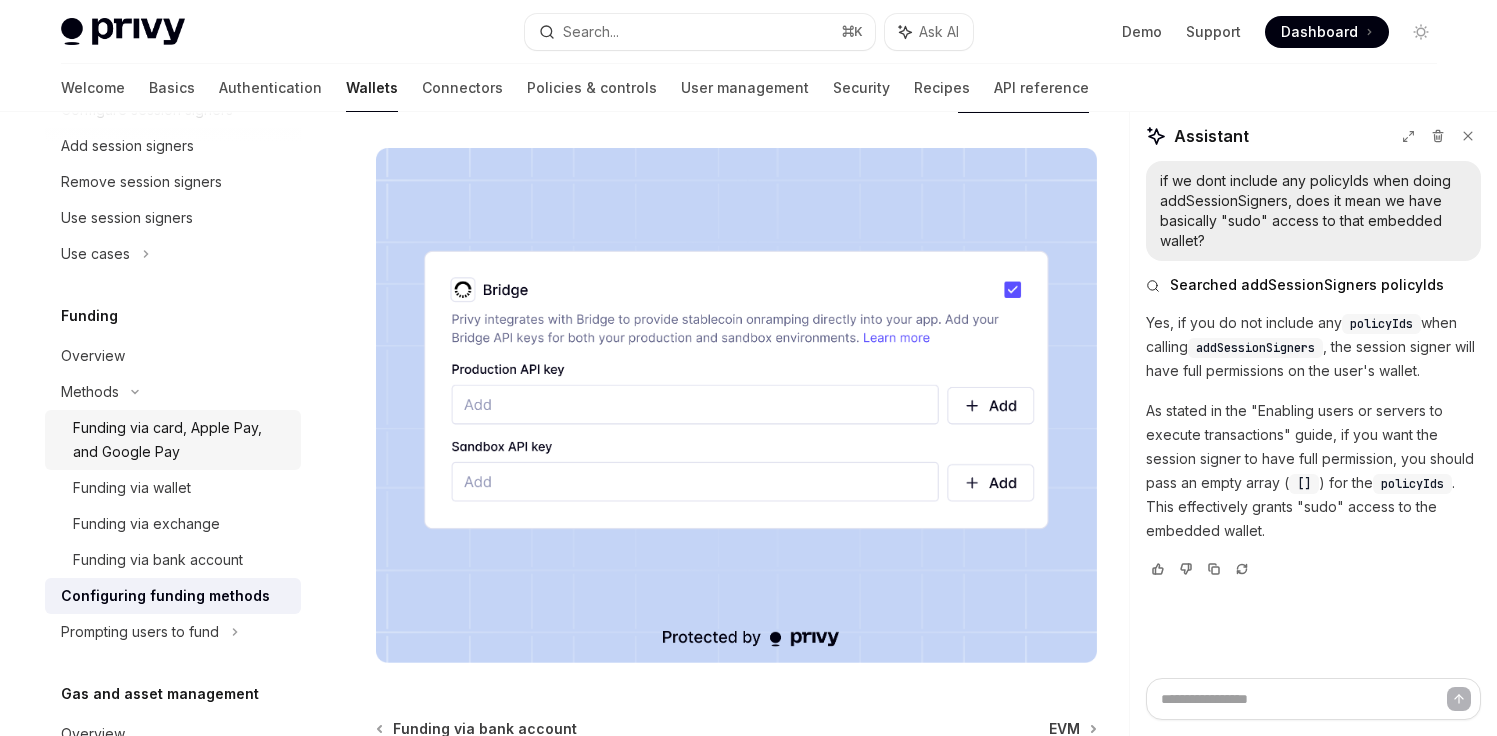 scroll, scrollTop: 2033, scrollLeft: 0, axis: vertical 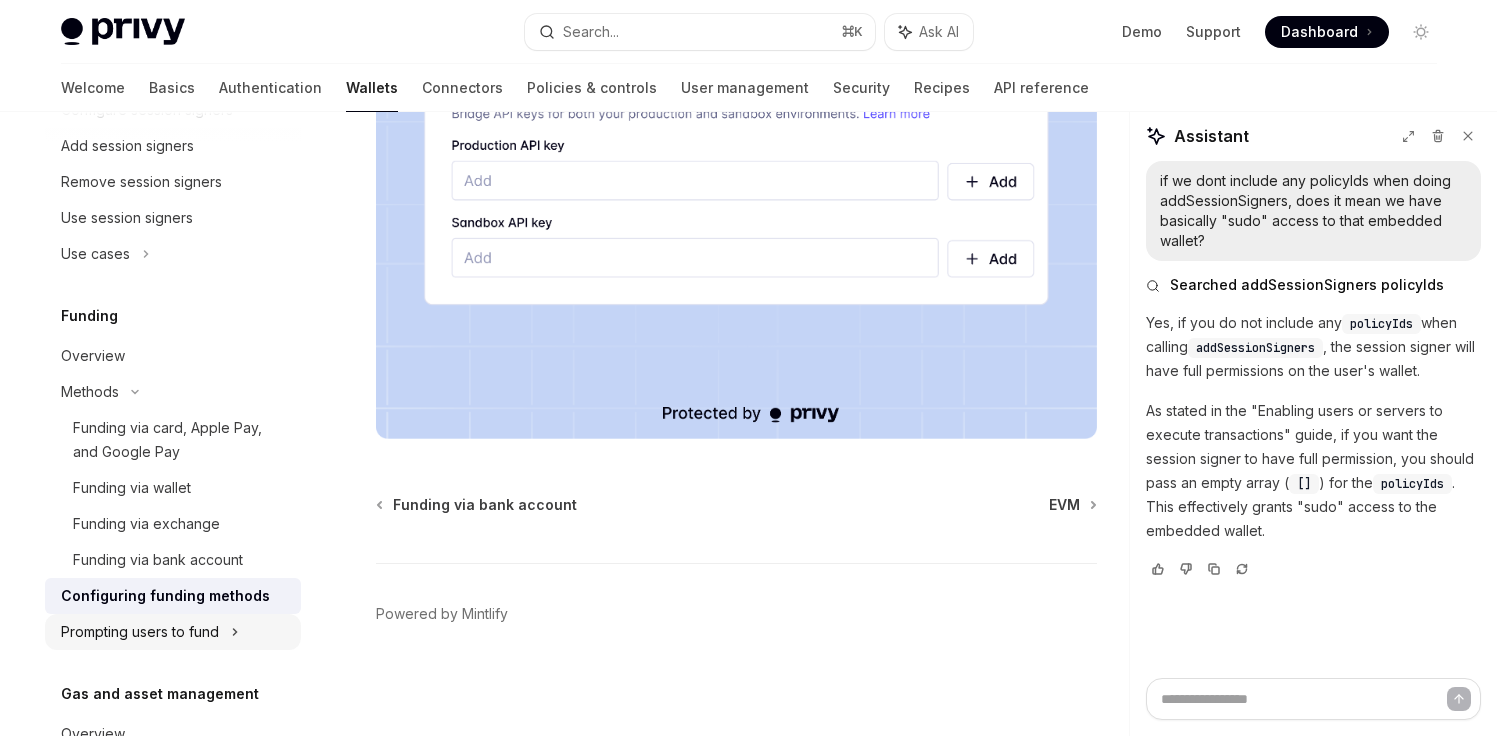 click on "Prompting users to fund" at bounding box center [120, -136] 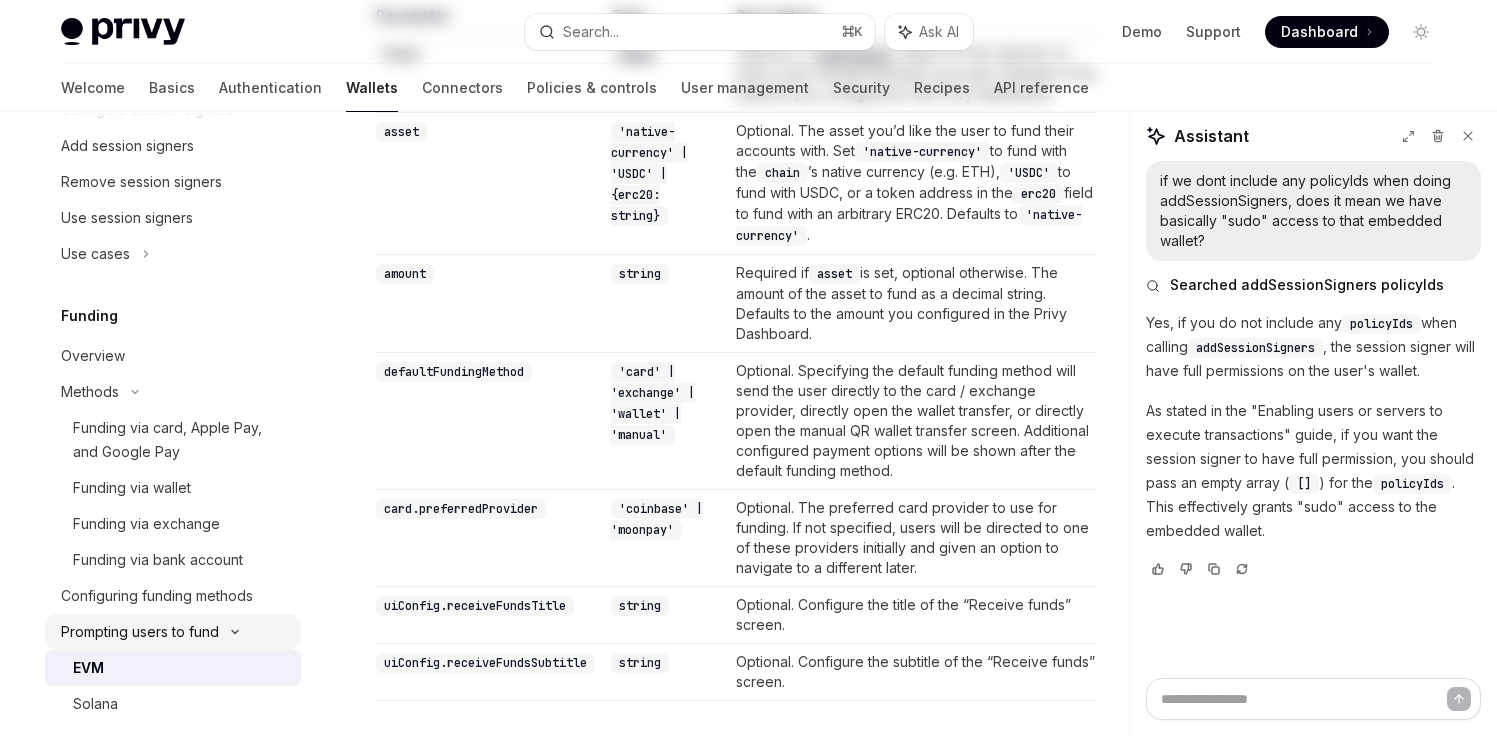 scroll, scrollTop: 0, scrollLeft: 0, axis: both 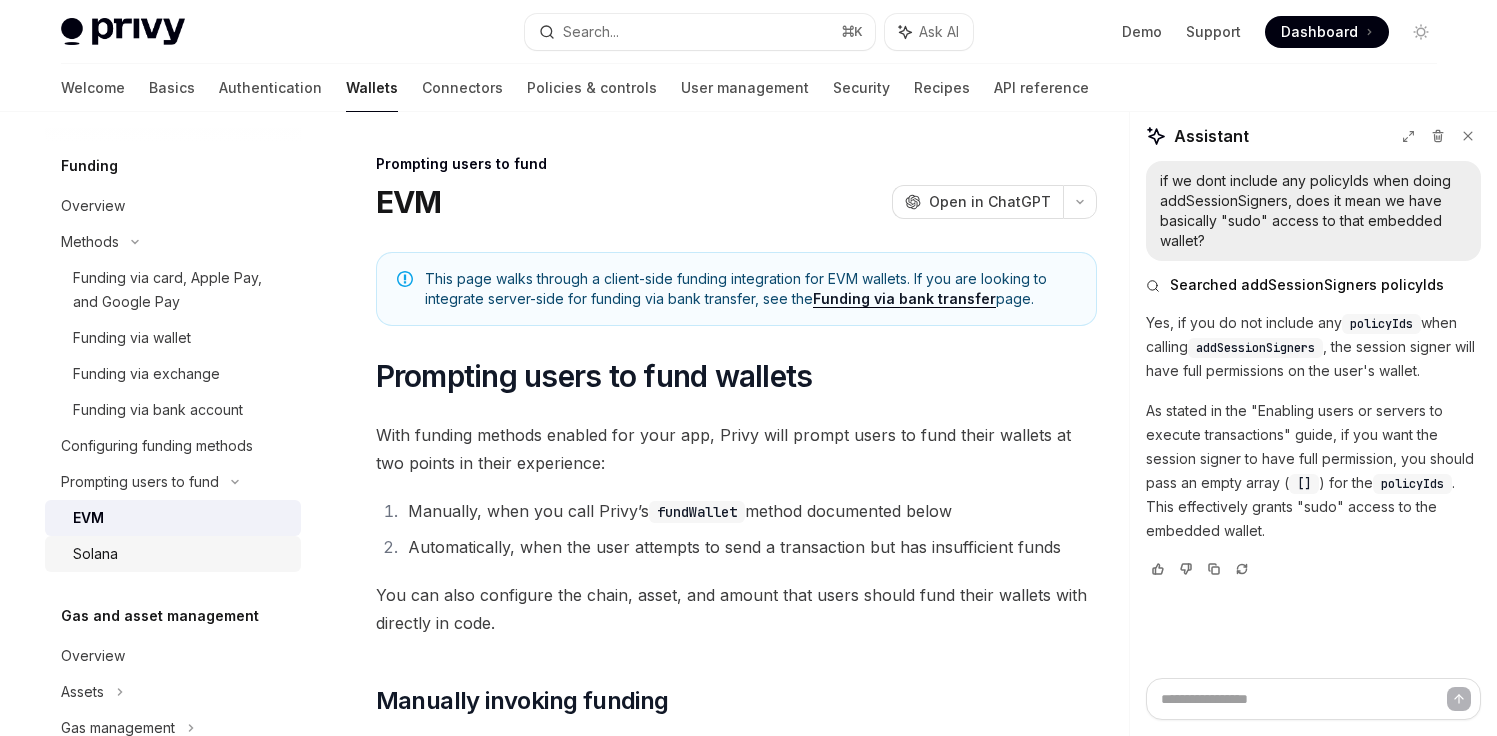 click on "Solana" at bounding box center (173, 554) 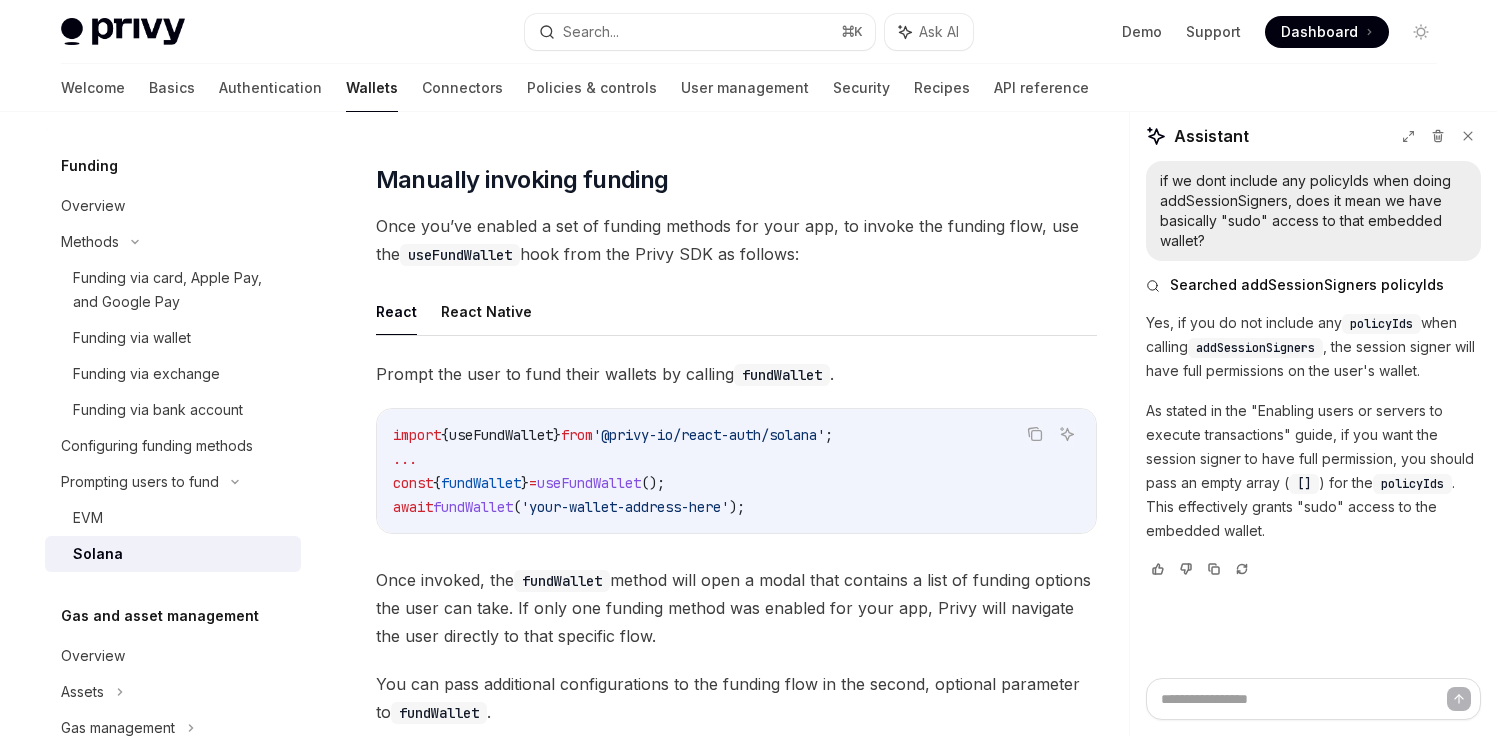 scroll, scrollTop: 526, scrollLeft: 0, axis: vertical 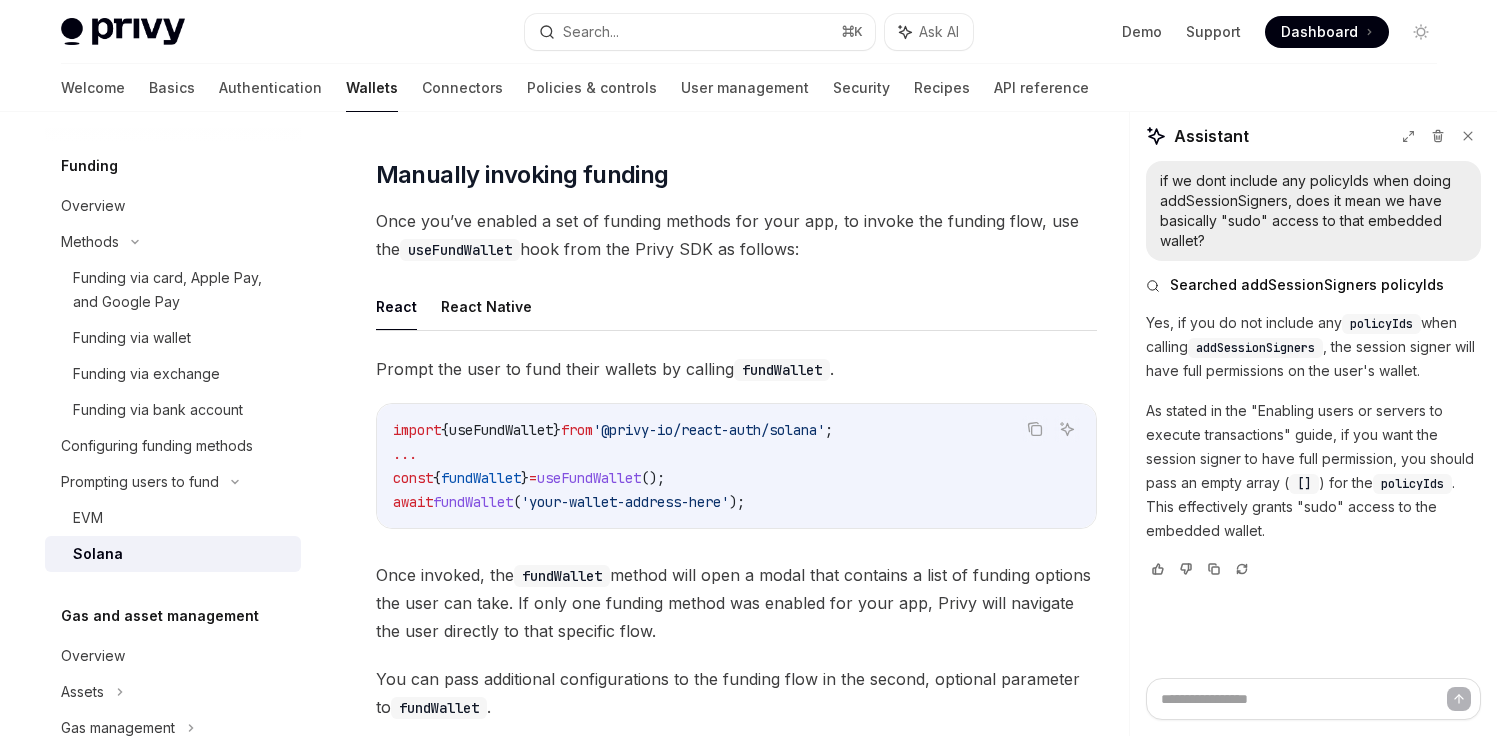 click on "import  { useFundWallet }  from  '@privy-io/react-auth/solana' ;
...
const  { fundWallet }  =  useFundWallet ();
await  fundWallet ( 'your-wallet-address-here' );" at bounding box center (736, 466) 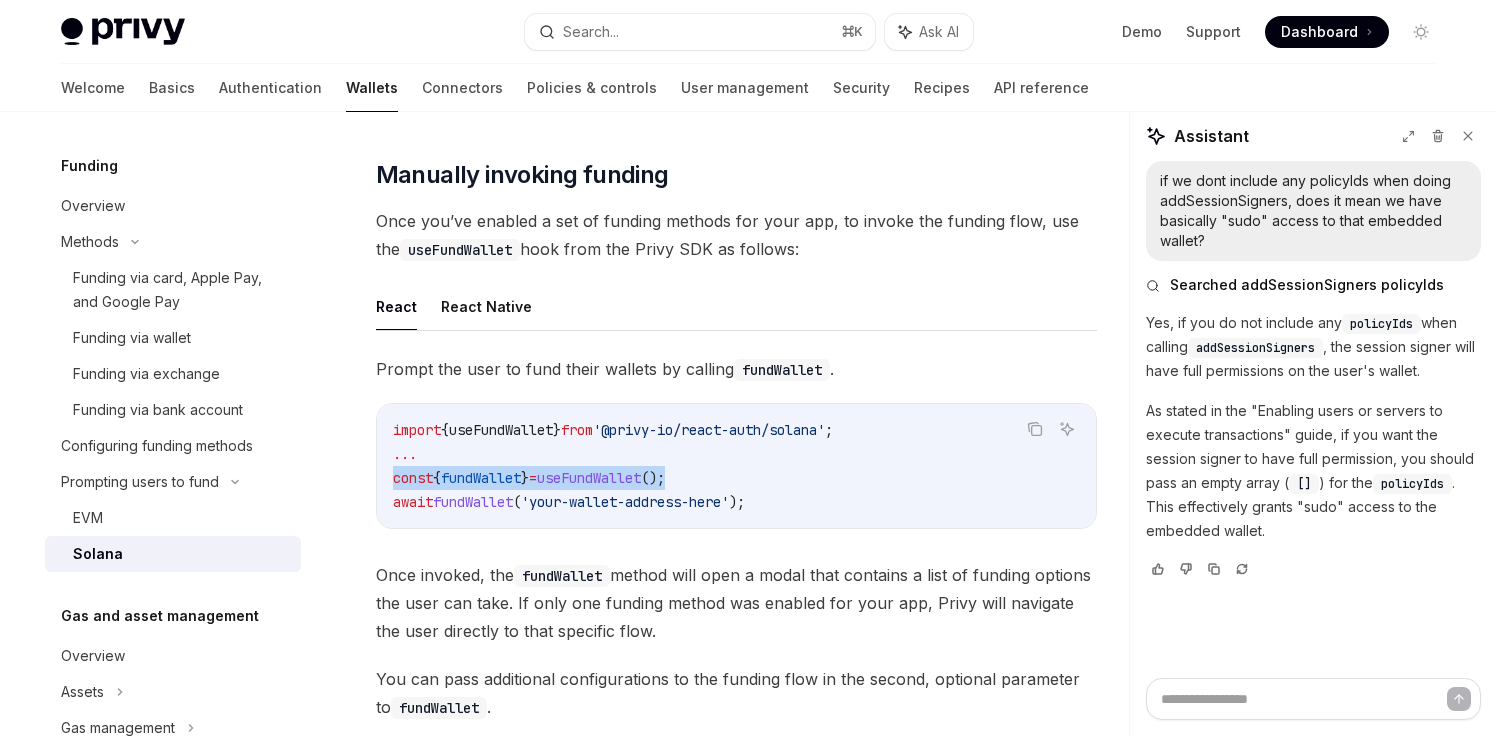 drag, startPoint x: 682, startPoint y: 480, endPoint x: 370, endPoint y: 477, distance: 312.01443 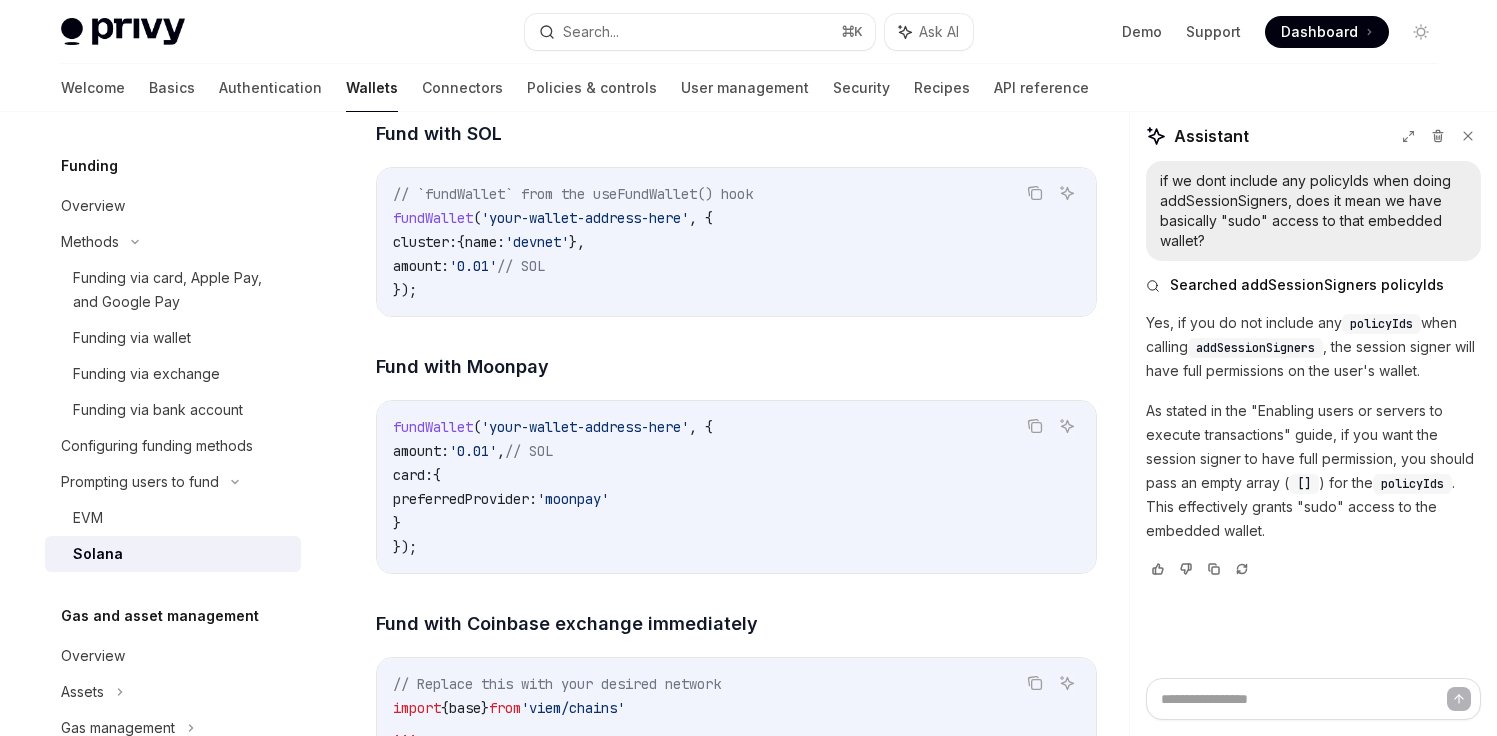 scroll, scrollTop: 2337, scrollLeft: 0, axis: vertical 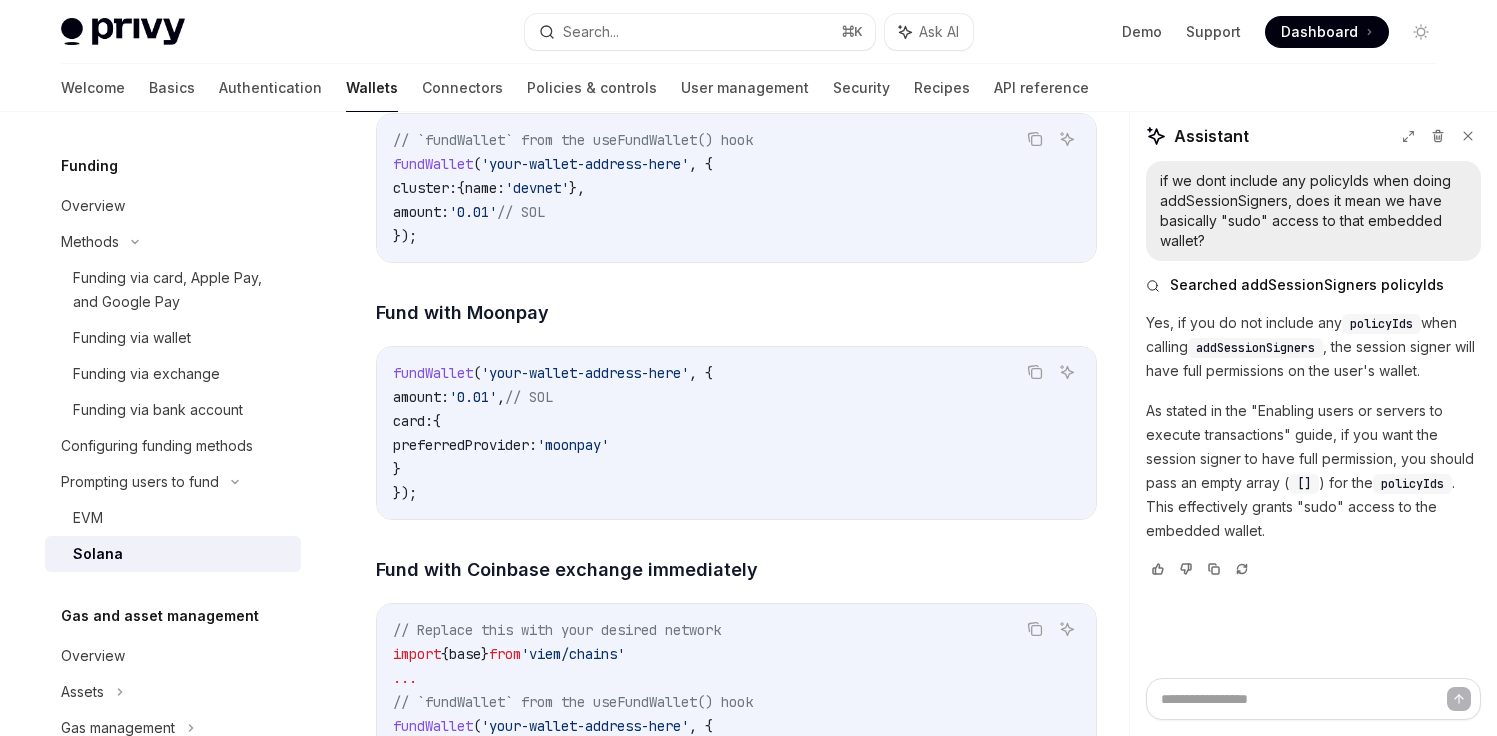 click on "fundWallet ( 'your-wallet-address-here' , {
amount:  '0.01' ,  // SOL
card:  {
preferredProvider:  'moonpay'
}
});" at bounding box center (736, 433) 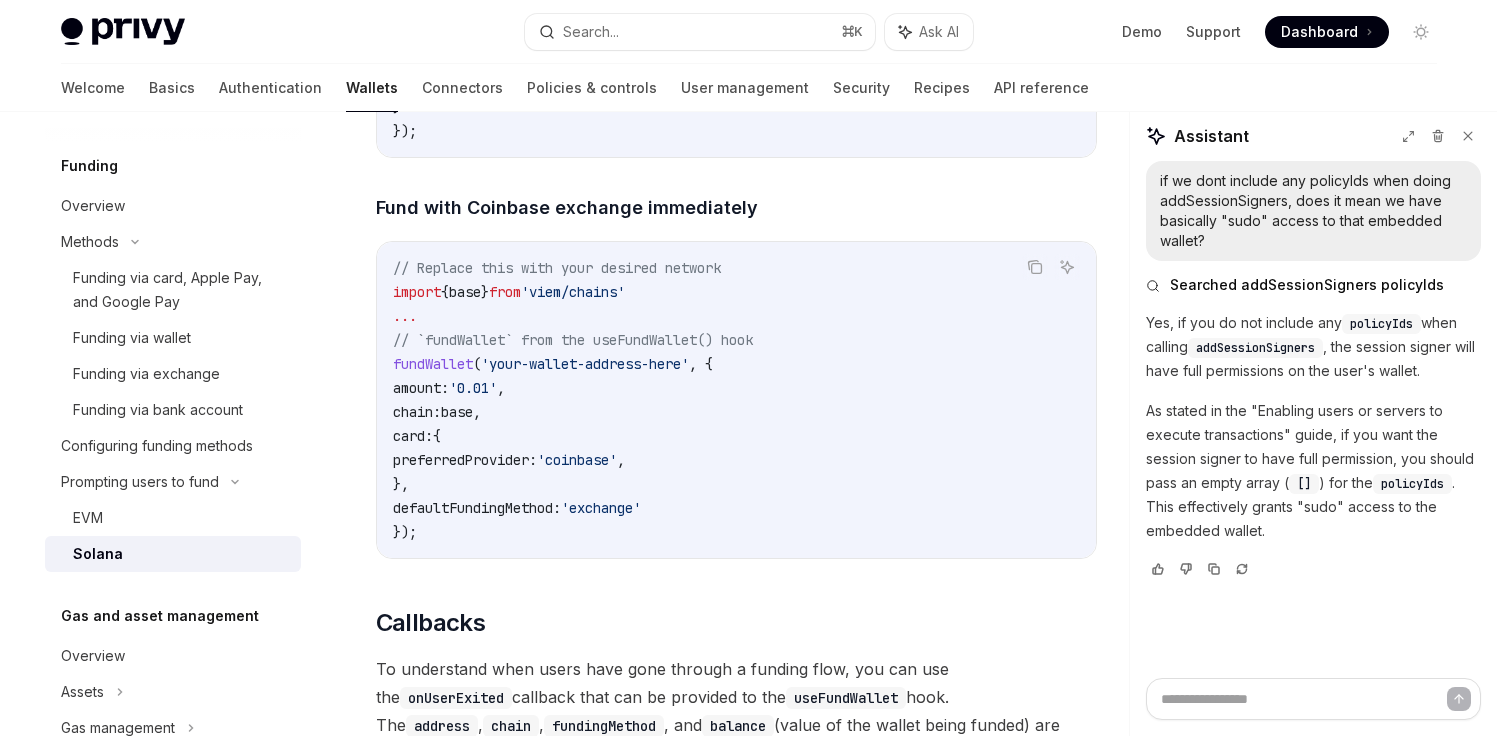 scroll, scrollTop: 2549, scrollLeft: 0, axis: vertical 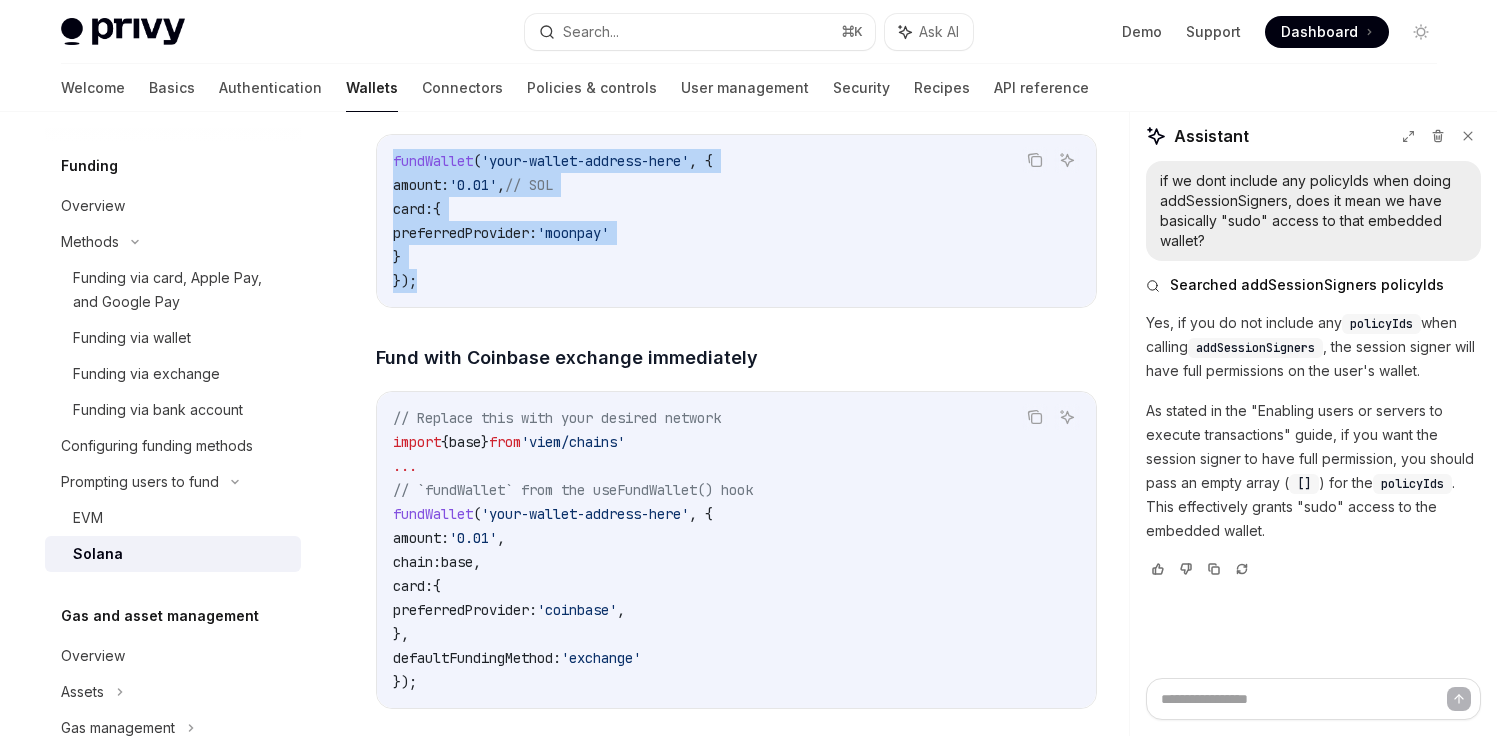 drag, startPoint x: 435, startPoint y: 306, endPoint x: 387, endPoint y: 176, distance: 138.57849 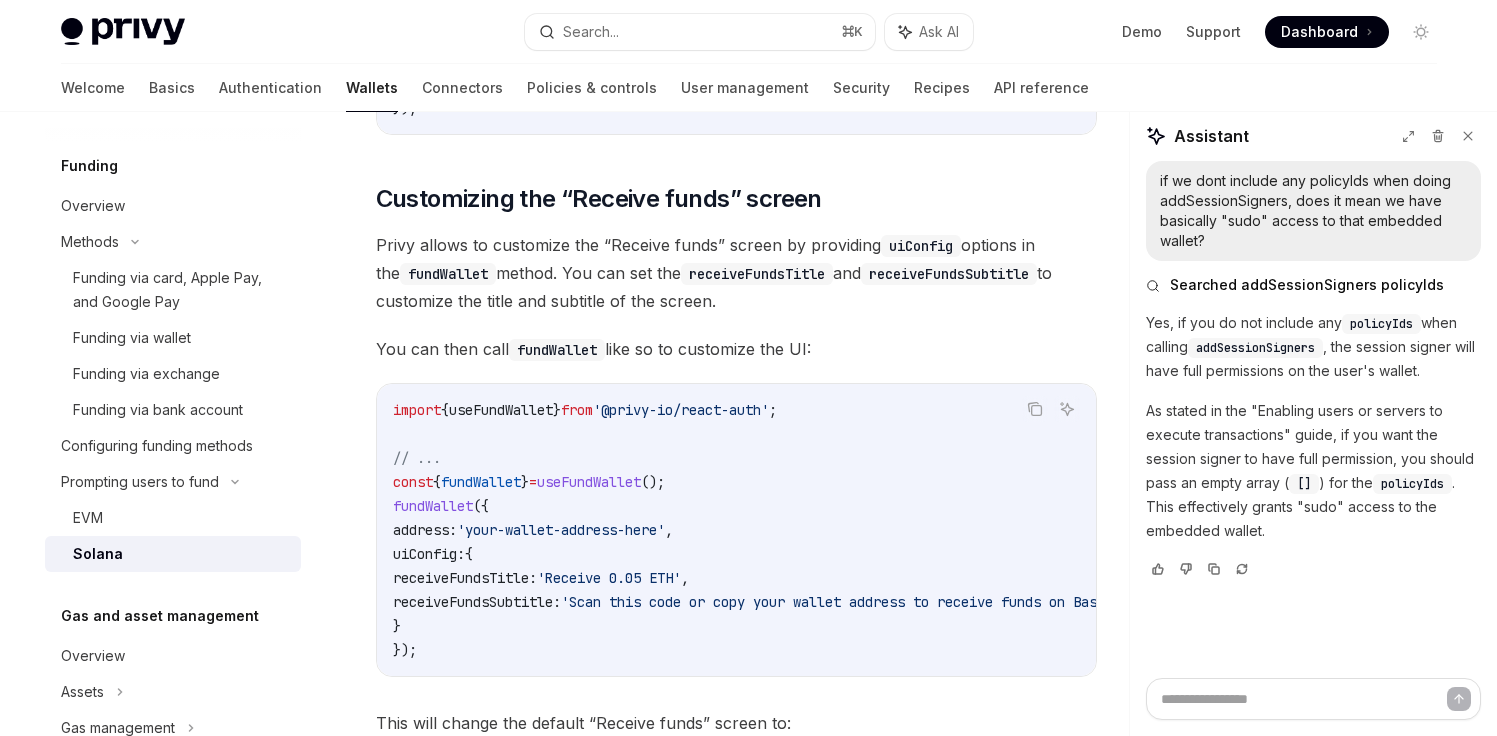 scroll, scrollTop: 3898, scrollLeft: 0, axis: vertical 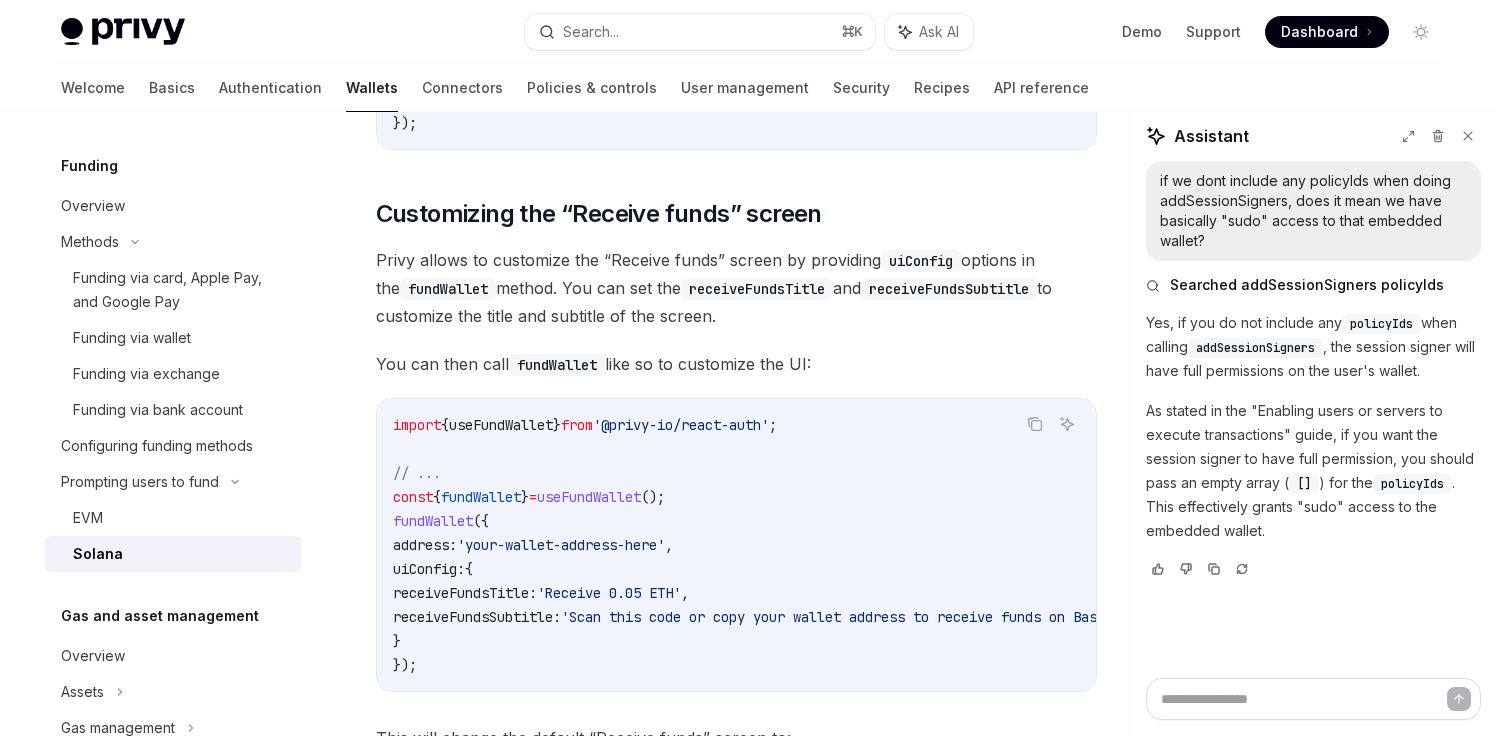 click on "Solana" at bounding box center [181, 554] 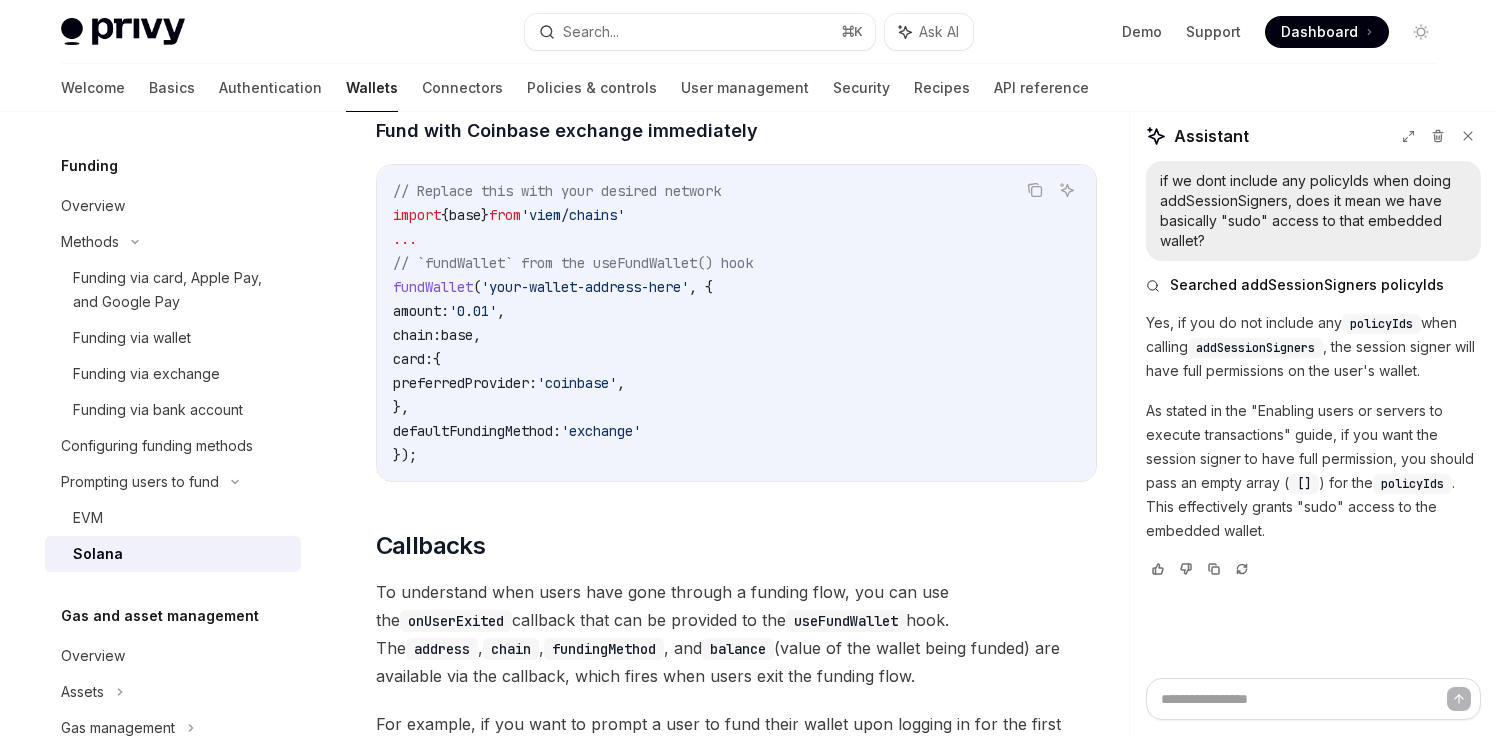 scroll, scrollTop: 2388, scrollLeft: 0, axis: vertical 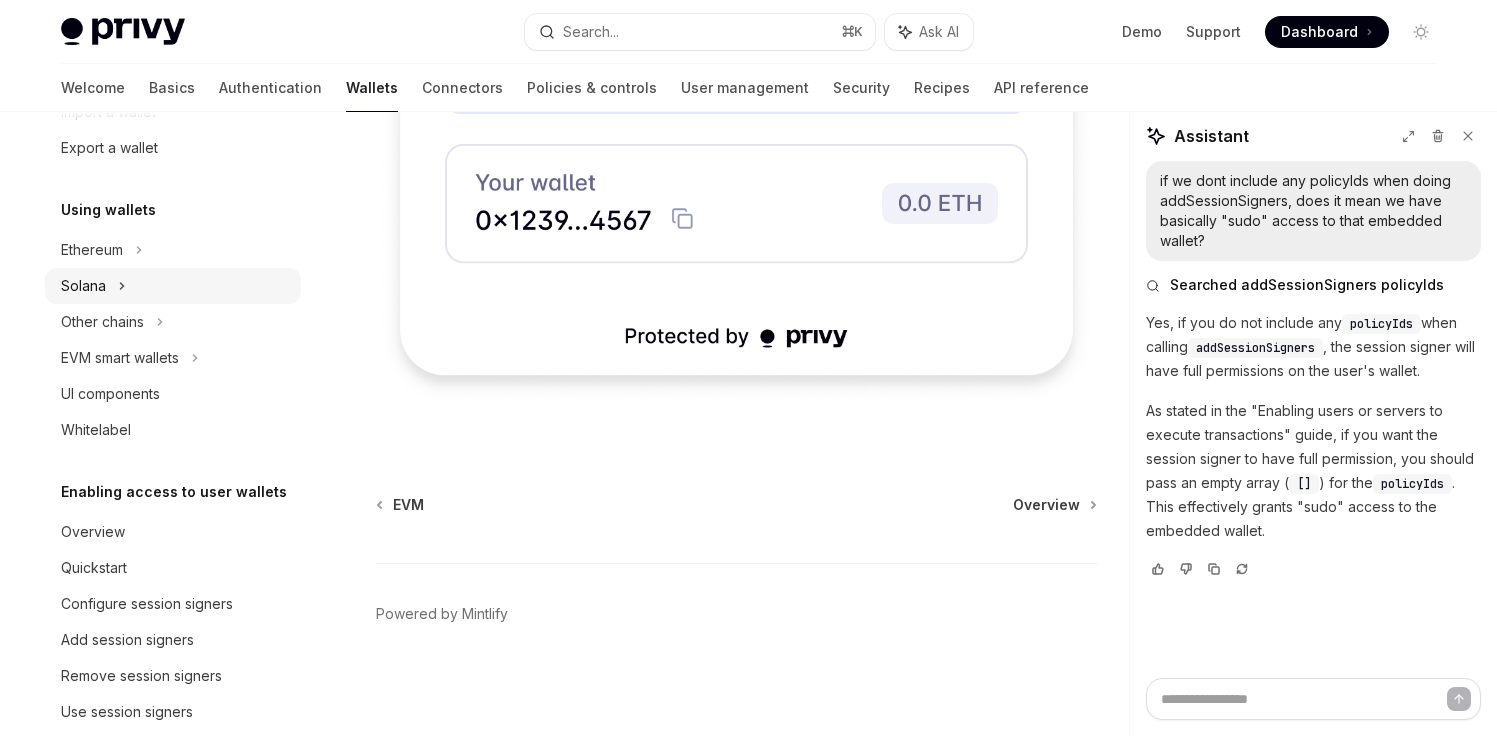 drag, startPoint x: 103, startPoint y: 279, endPoint x: 121, endPoint y: 300, distance: 27.658634 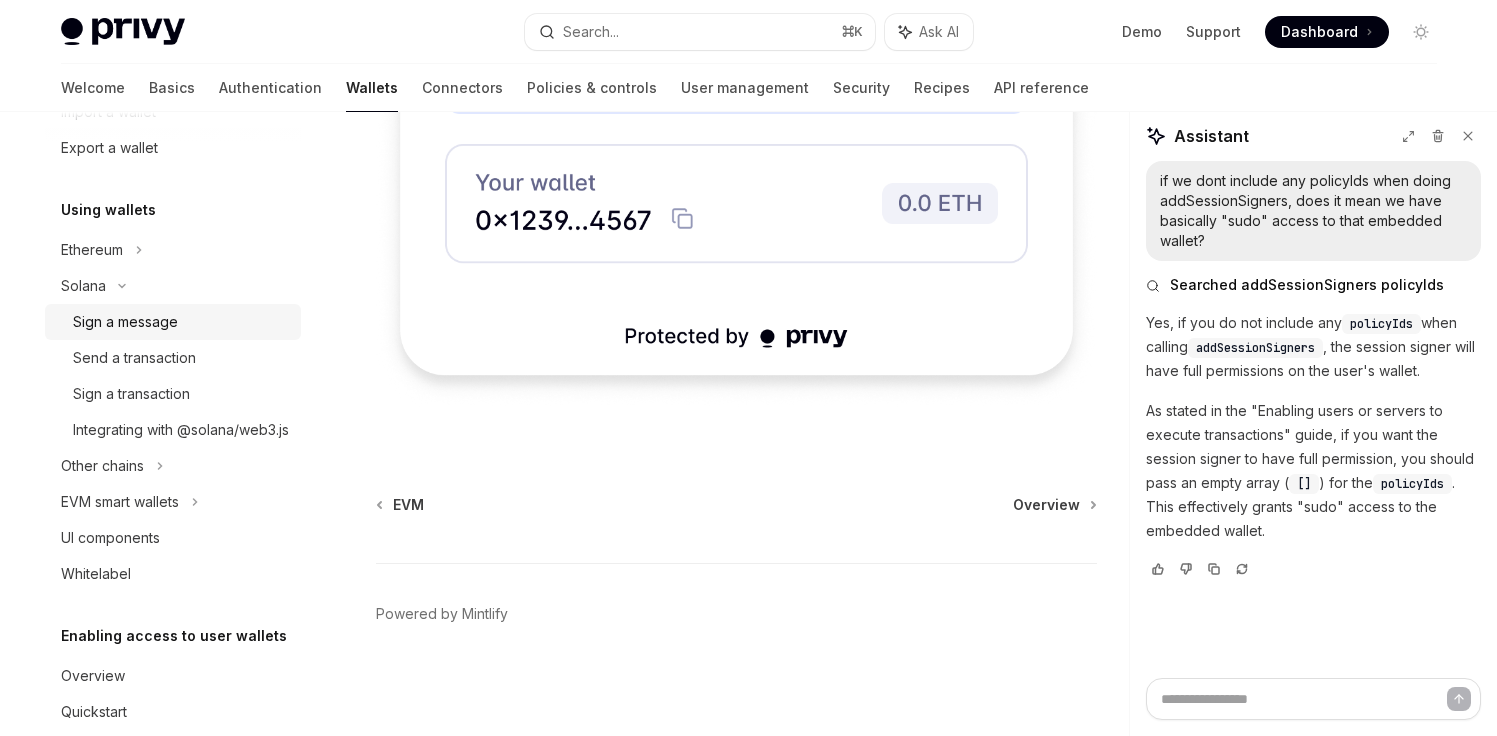 click on "Sign a message" at bounding box center (125, 322) 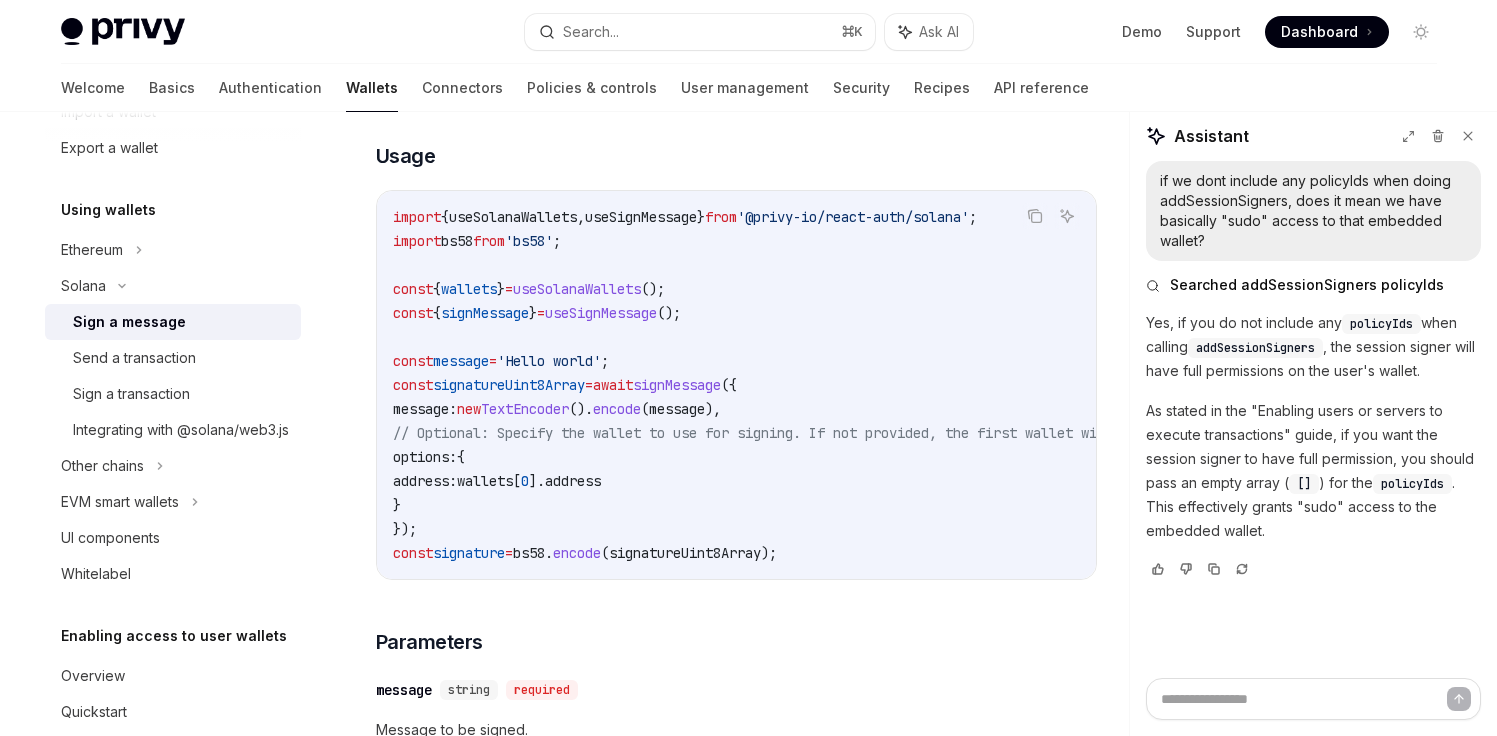 scroll, scrollTop: 362, scrollLeft: 0, axis: vertical 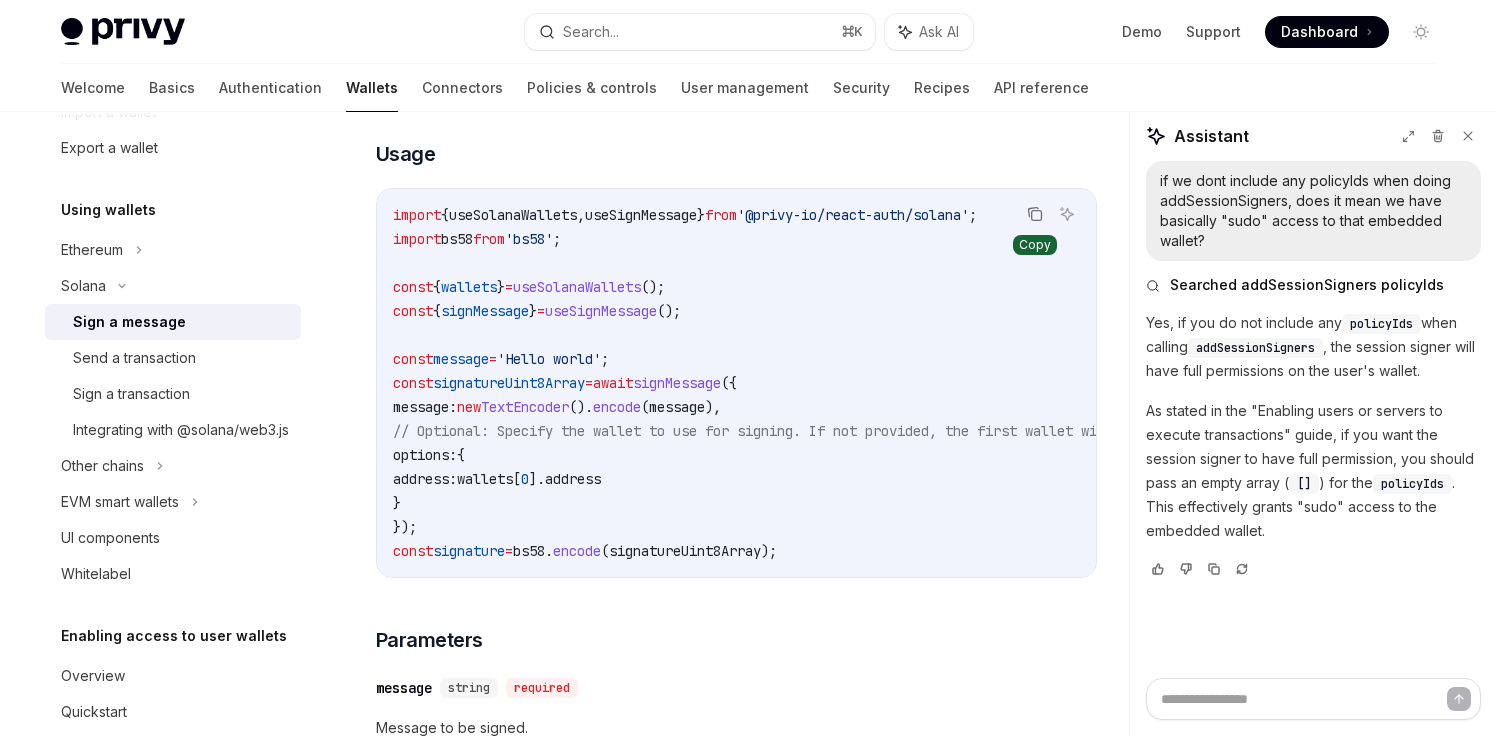 click 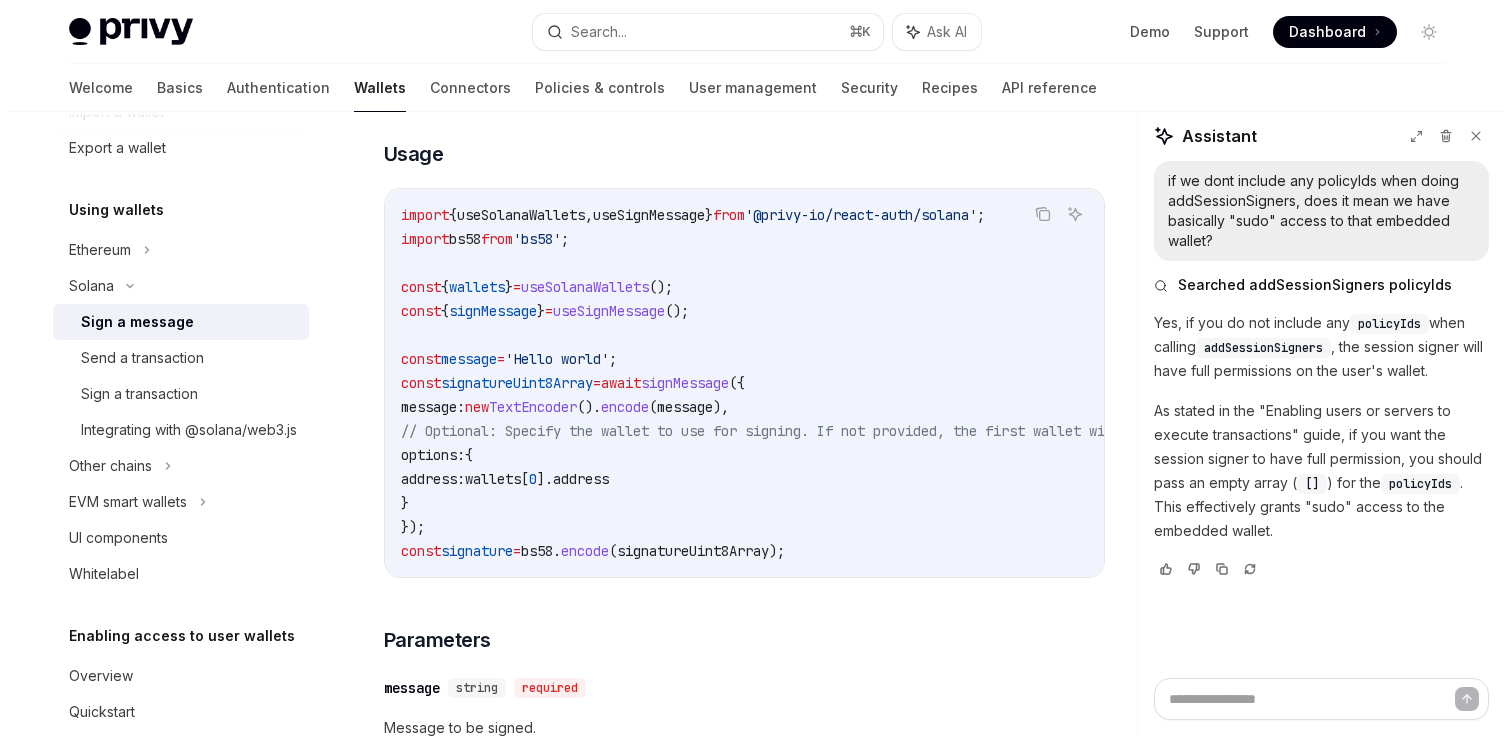 scroll, scrollTop: 366, scrollLeft: 0, axis: vertical 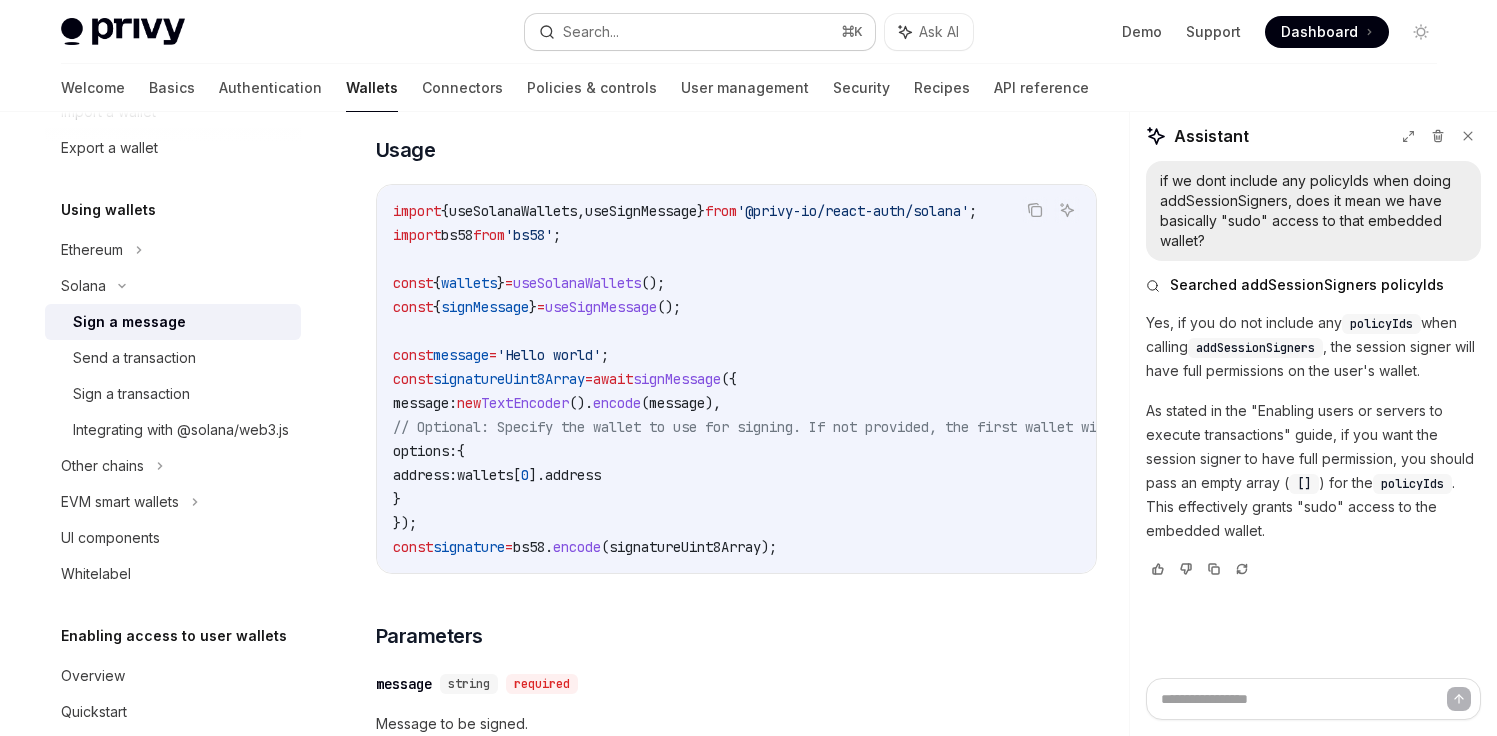 click on "Search... ⌘ K" at bounding box center (700, 32) 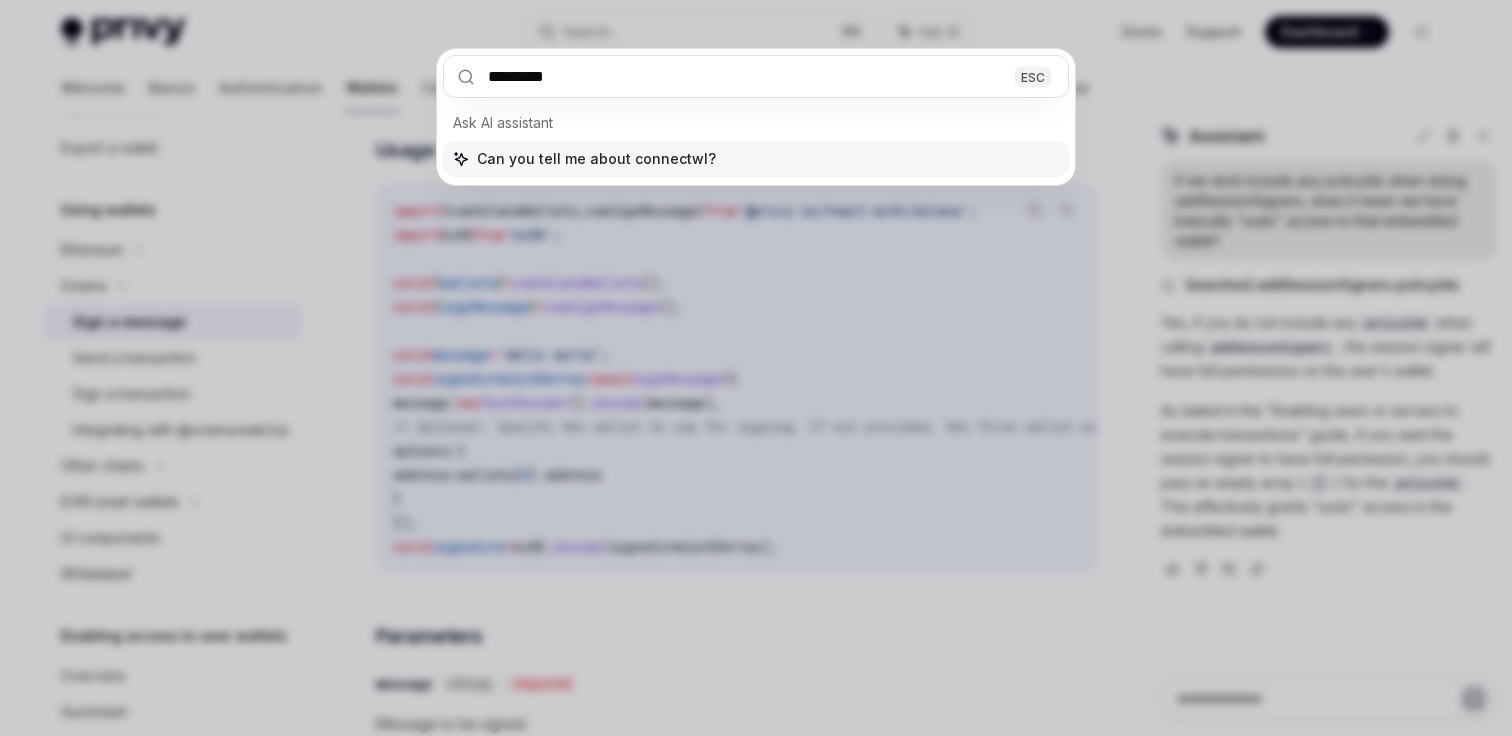 type on "********" 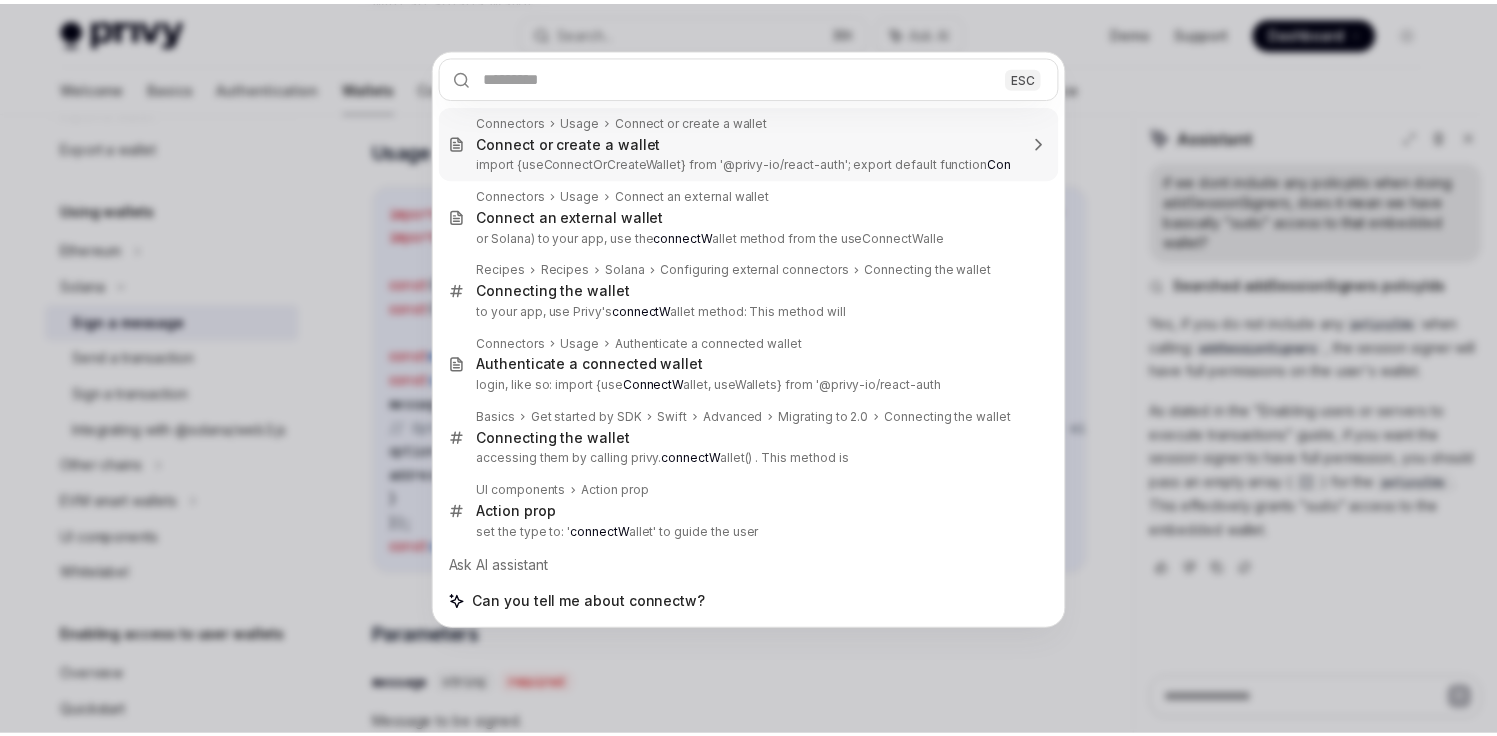 scroll, scrollTop: 112, scrollLeft: 0, axis: vertical 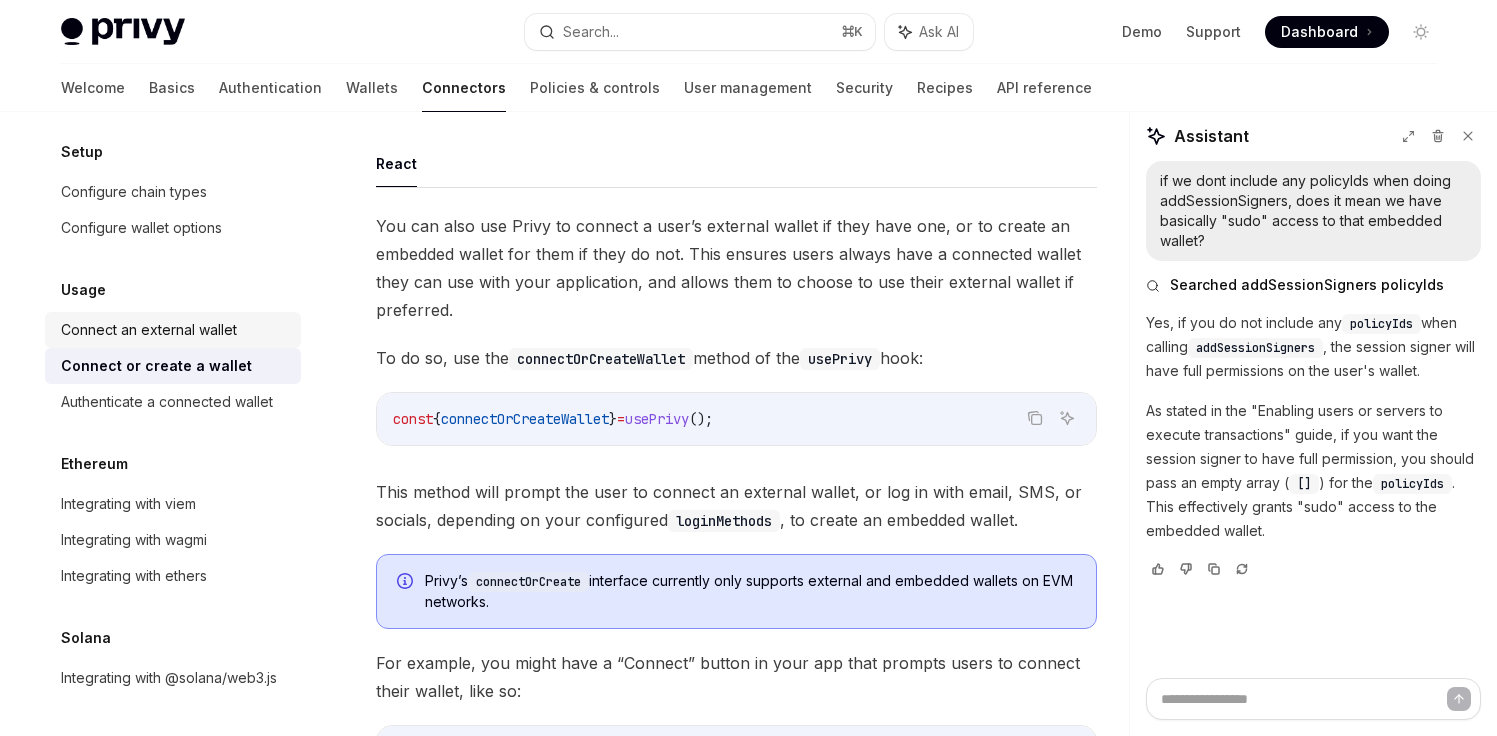 click on "Connect an external wallet" at bounding box center [149, 330] 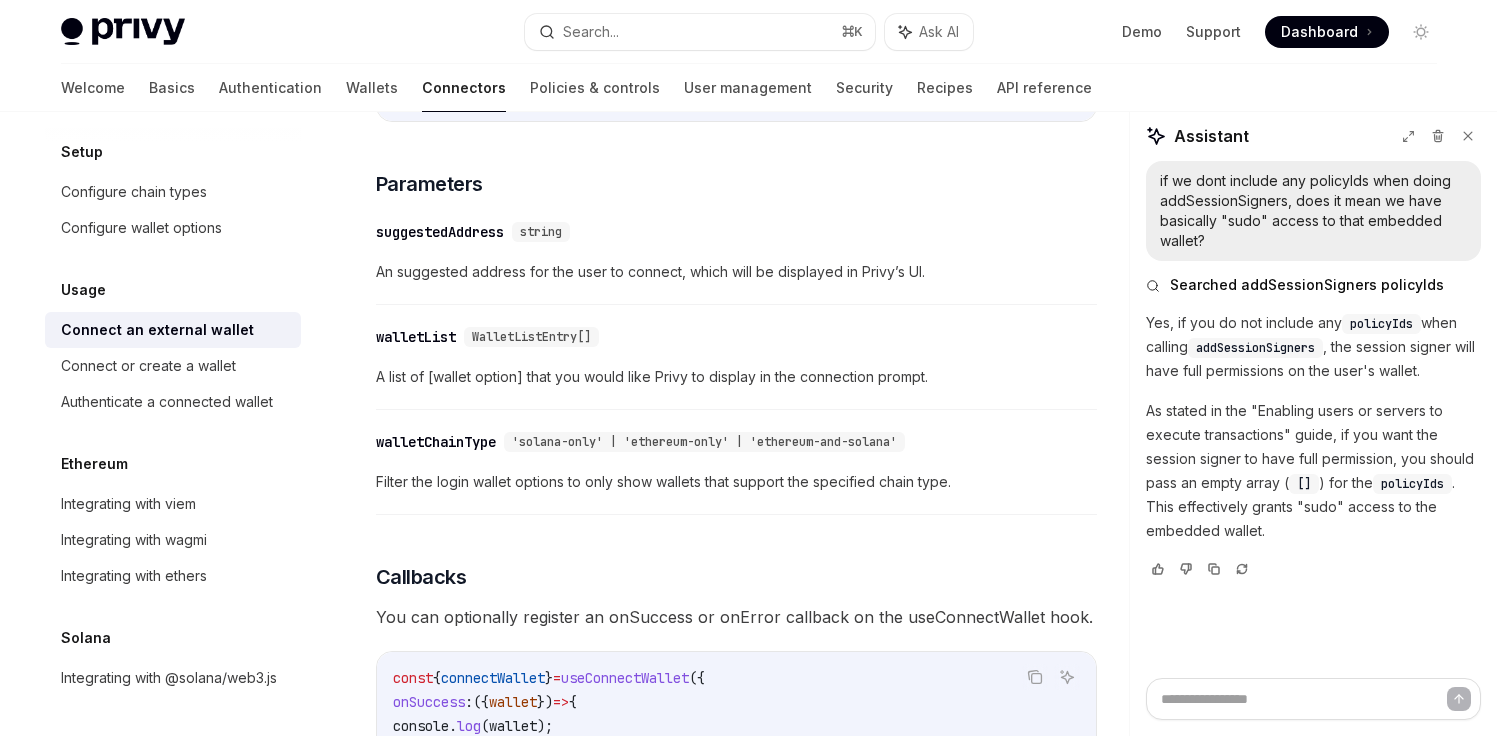 scroll, scrollTop: 952, scrollLeft: 0, axis: vertical 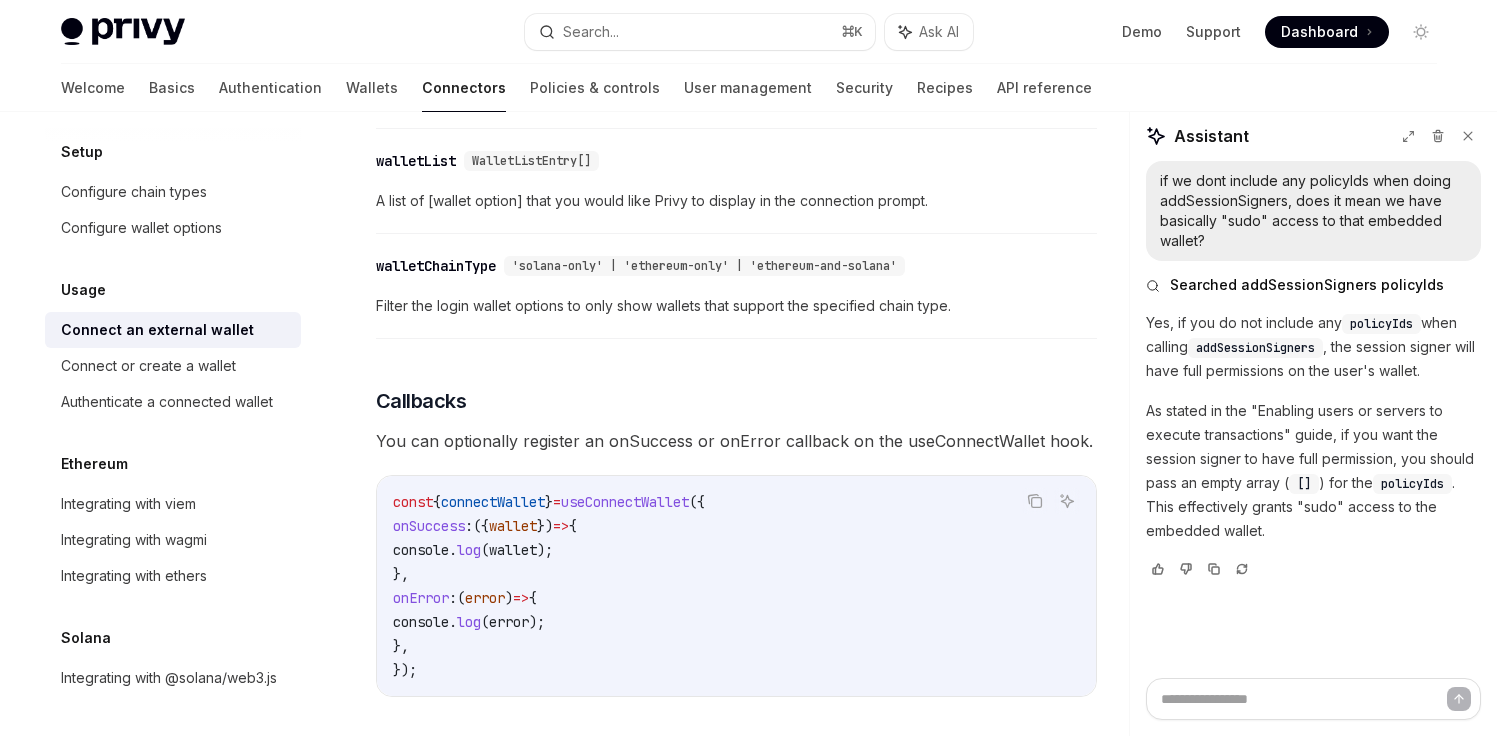 click on "useConnectWallet" at bounding box center [625, 502] 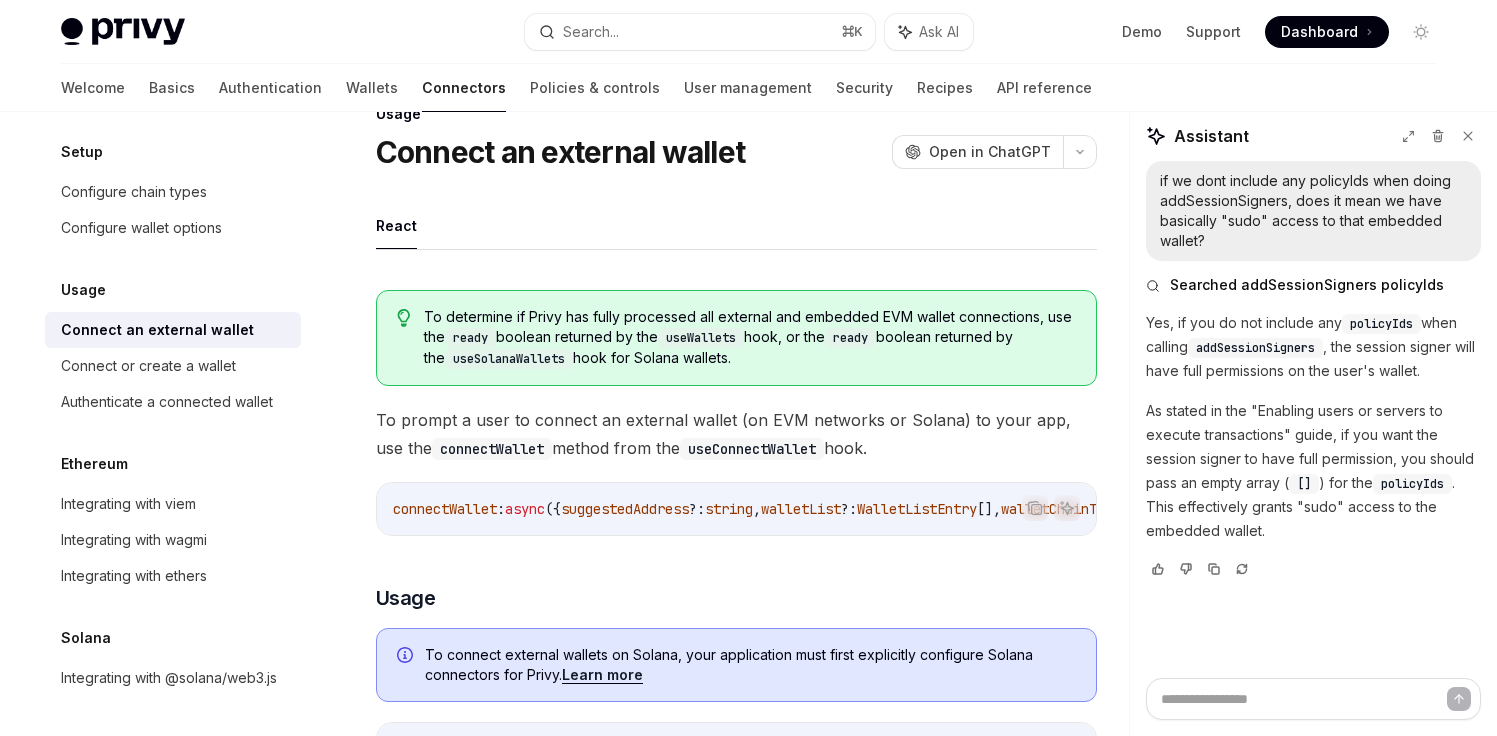 scroll, scrollTop: 348, scrollLeft: 0, axis: vertical 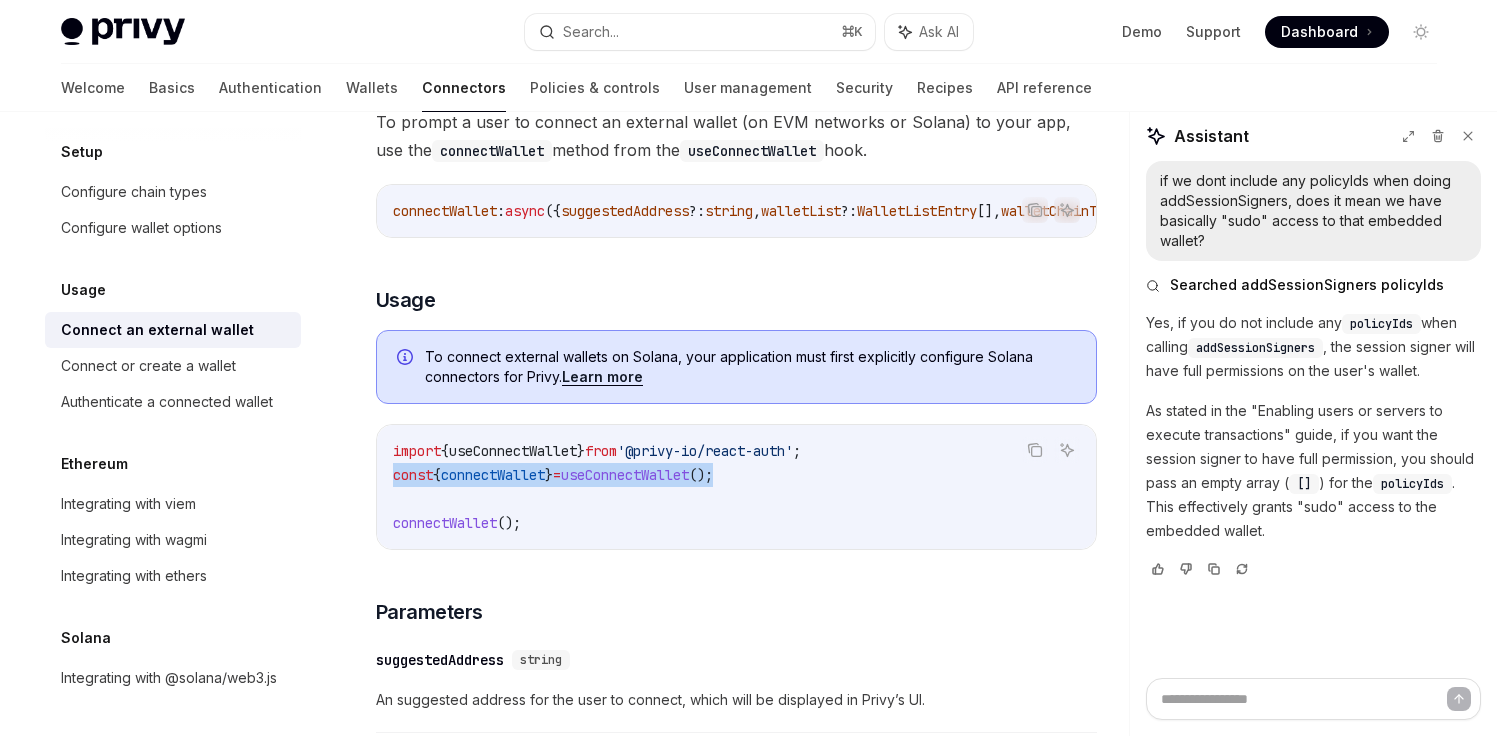 drag, startPoint x: 765, startPoint y: 489, endPoint x: 376, endPoint y: 485, distance: 389.02057 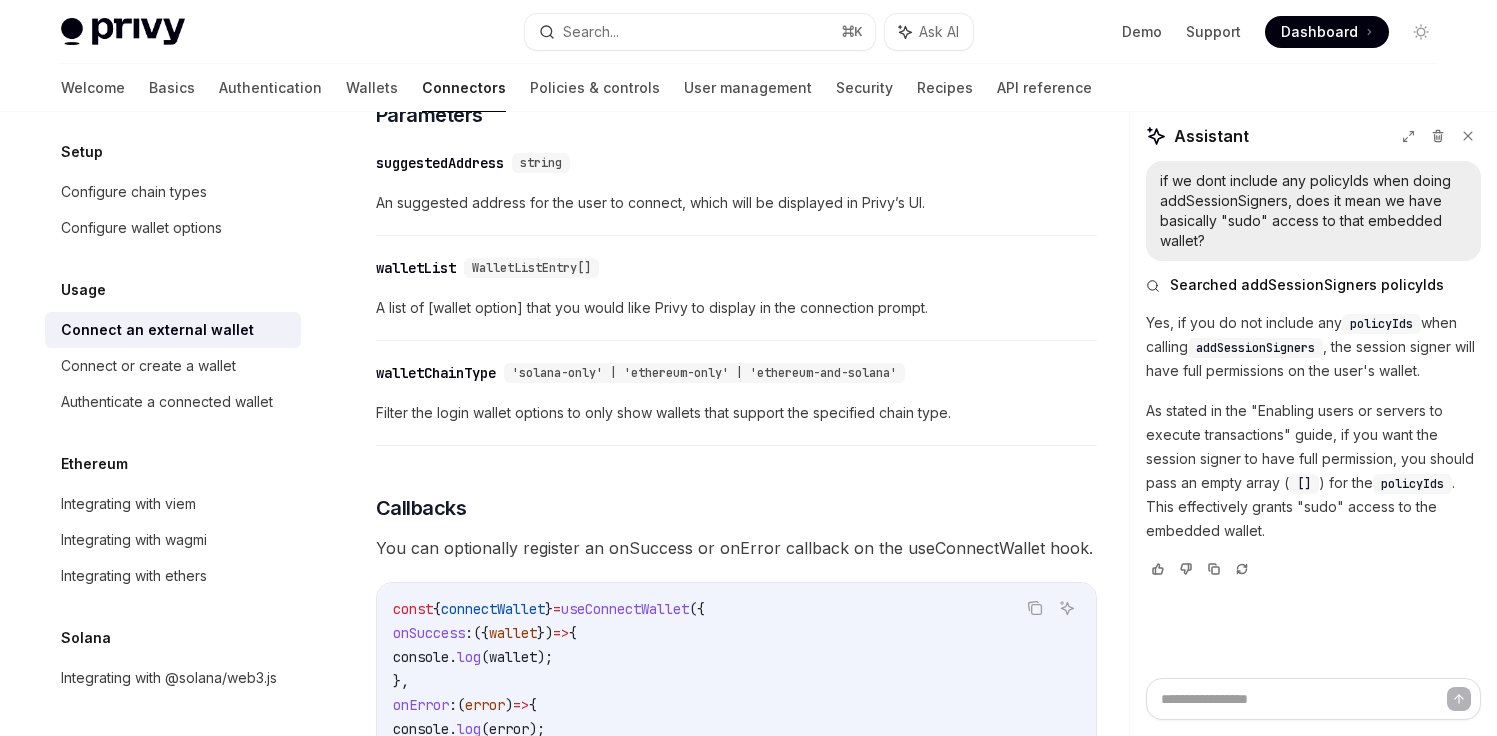 scroll, scrollTop: 139, scrollLeft: 0, axis: vertical 